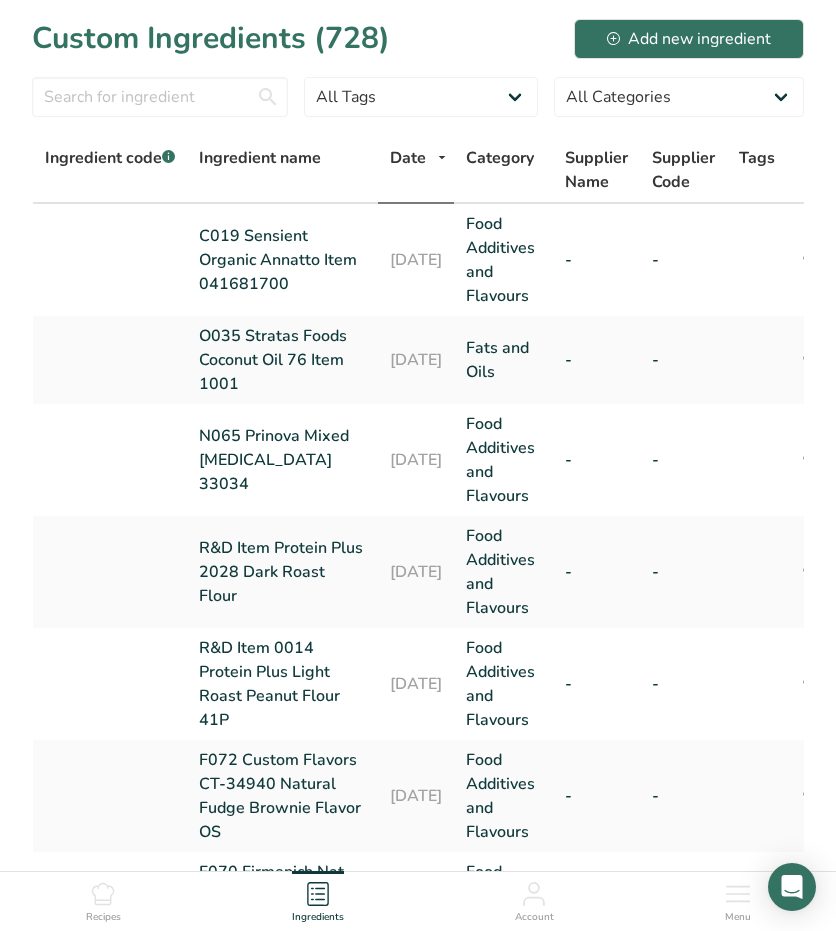 scroll, scrollTop: 0, scrollLeft: 0, axis: both 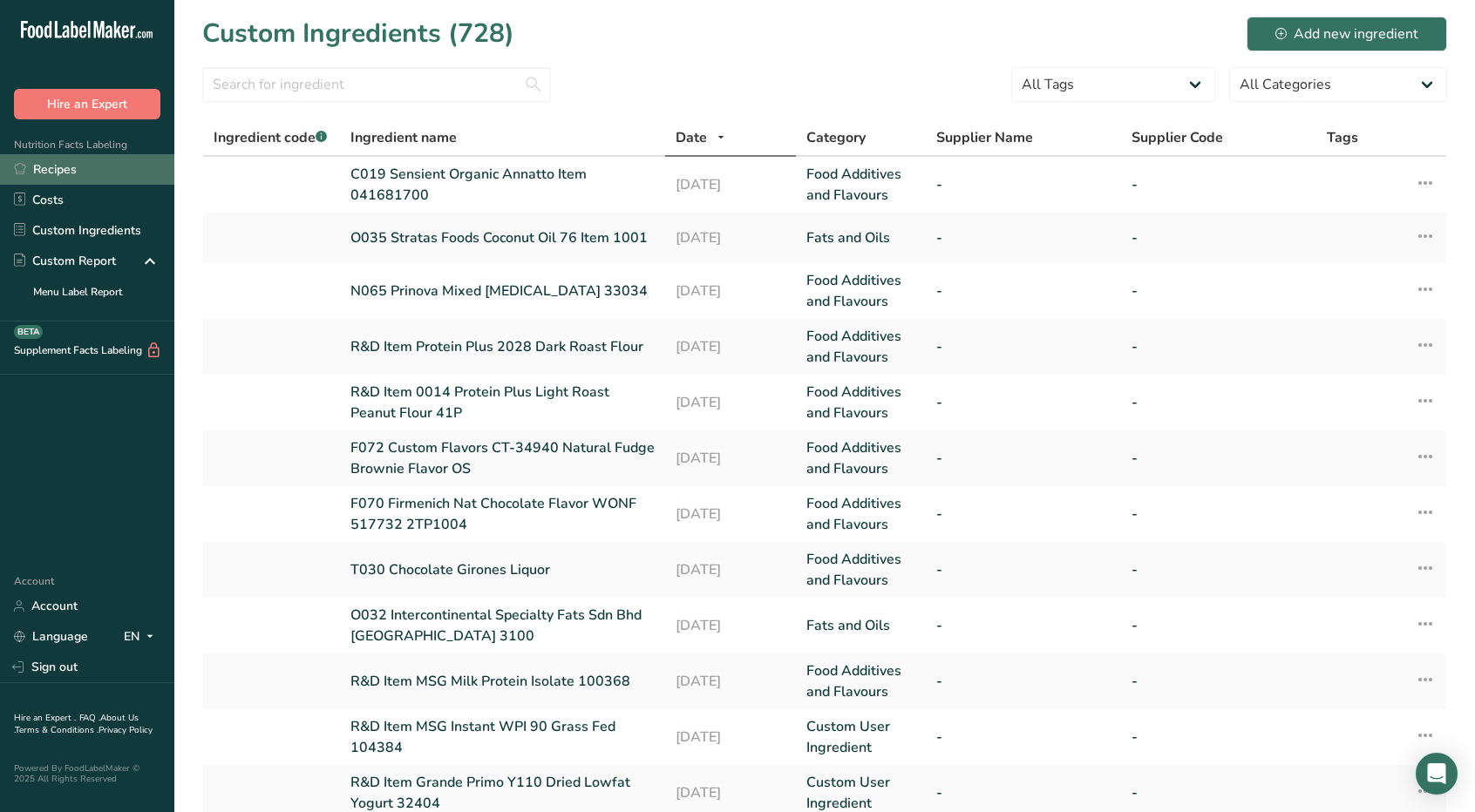 click on "Recipes" at bounding box center (87, 169) 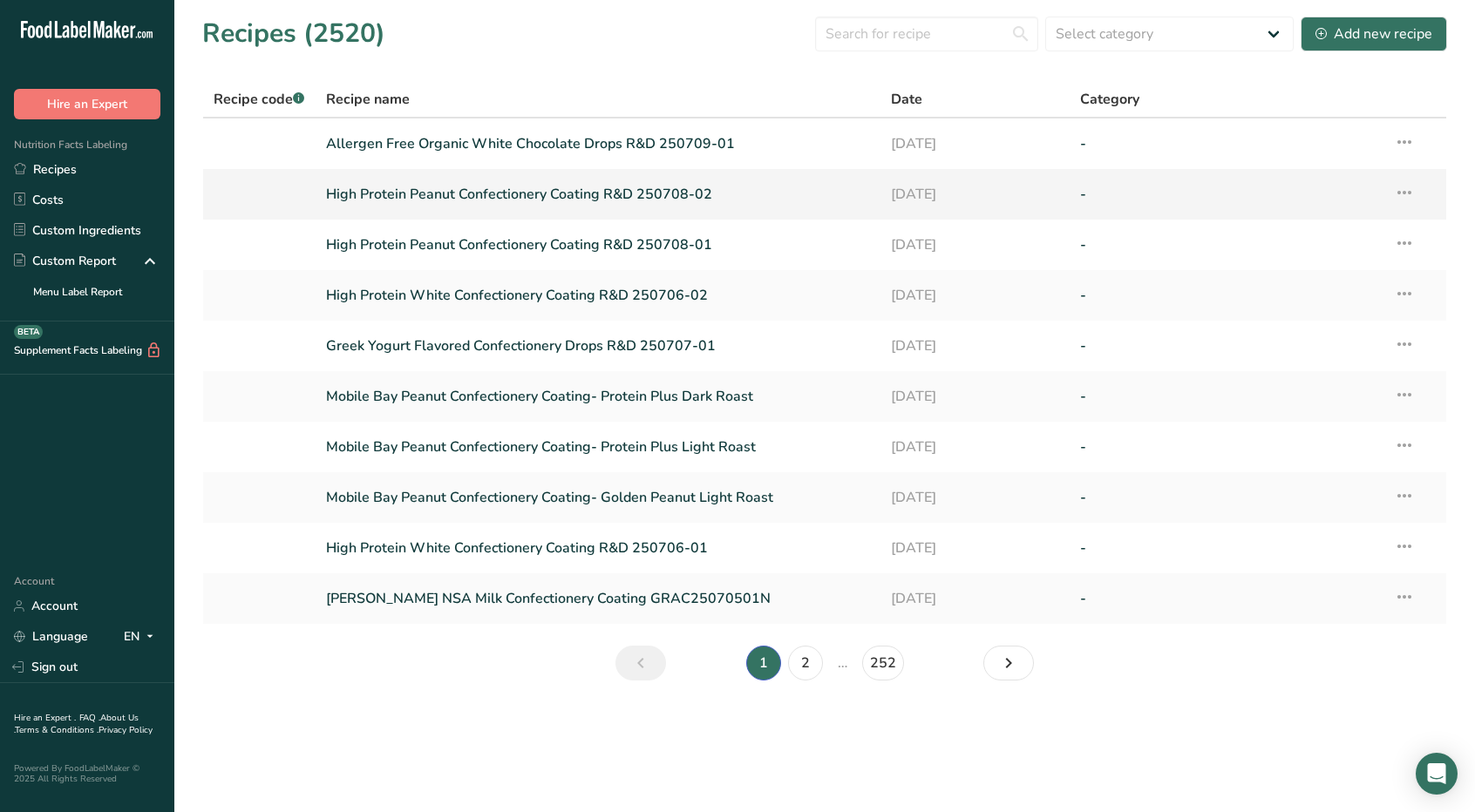 click at bounding box center (1404, 193) 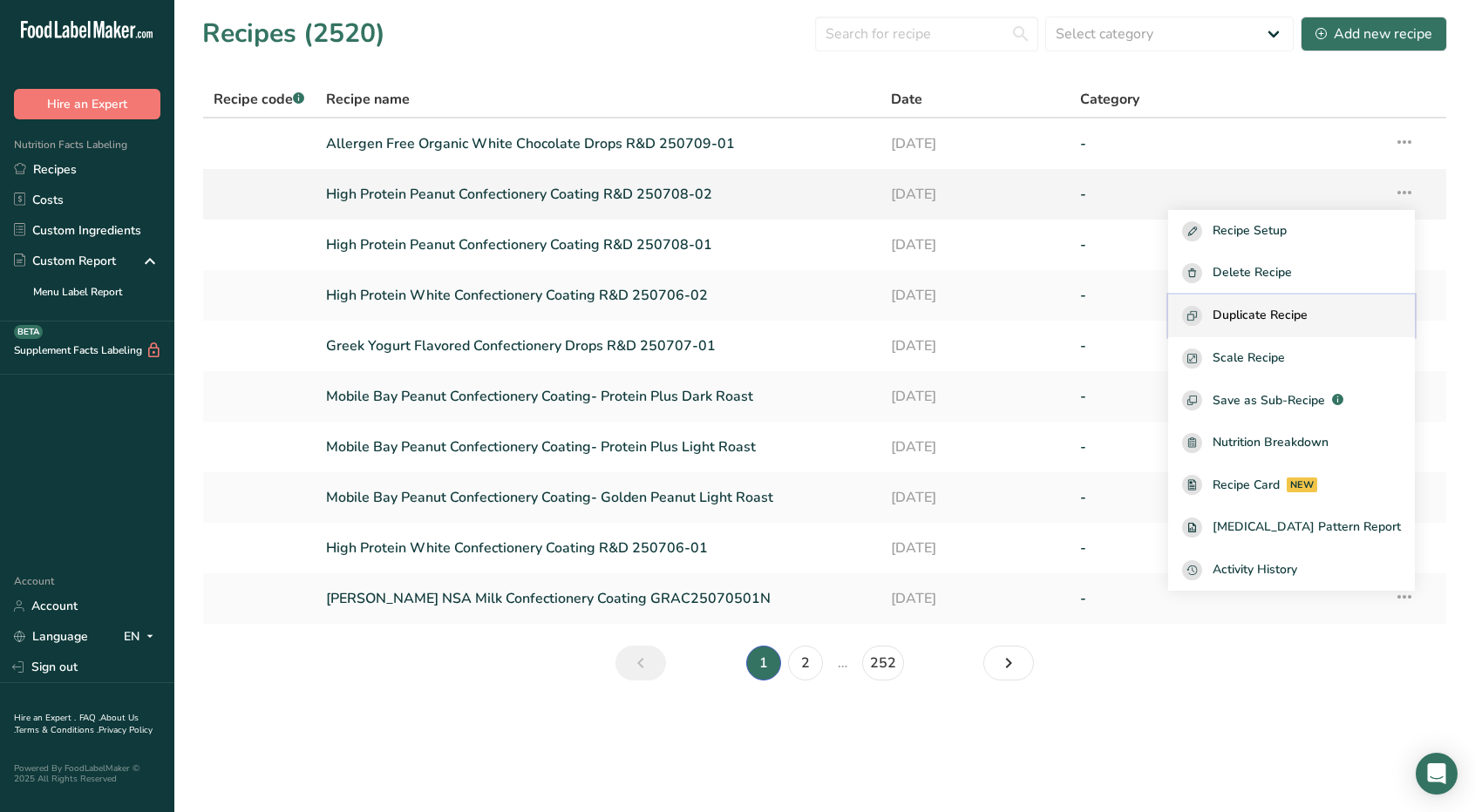 click on "Duplicate Recipe" at bounding box center (1260, 315) 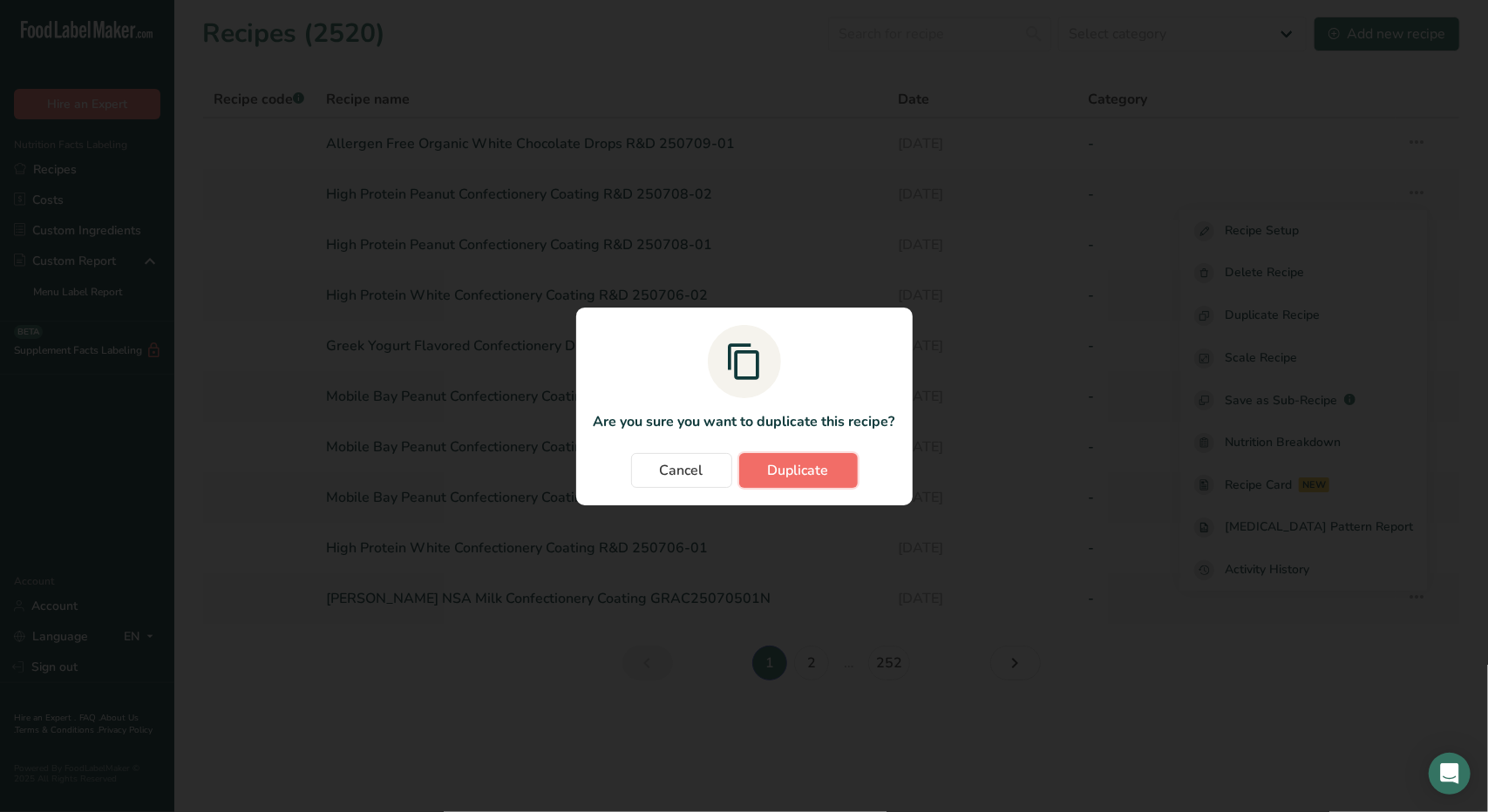 click on "Duplicate" at bounding box center (798, 470) 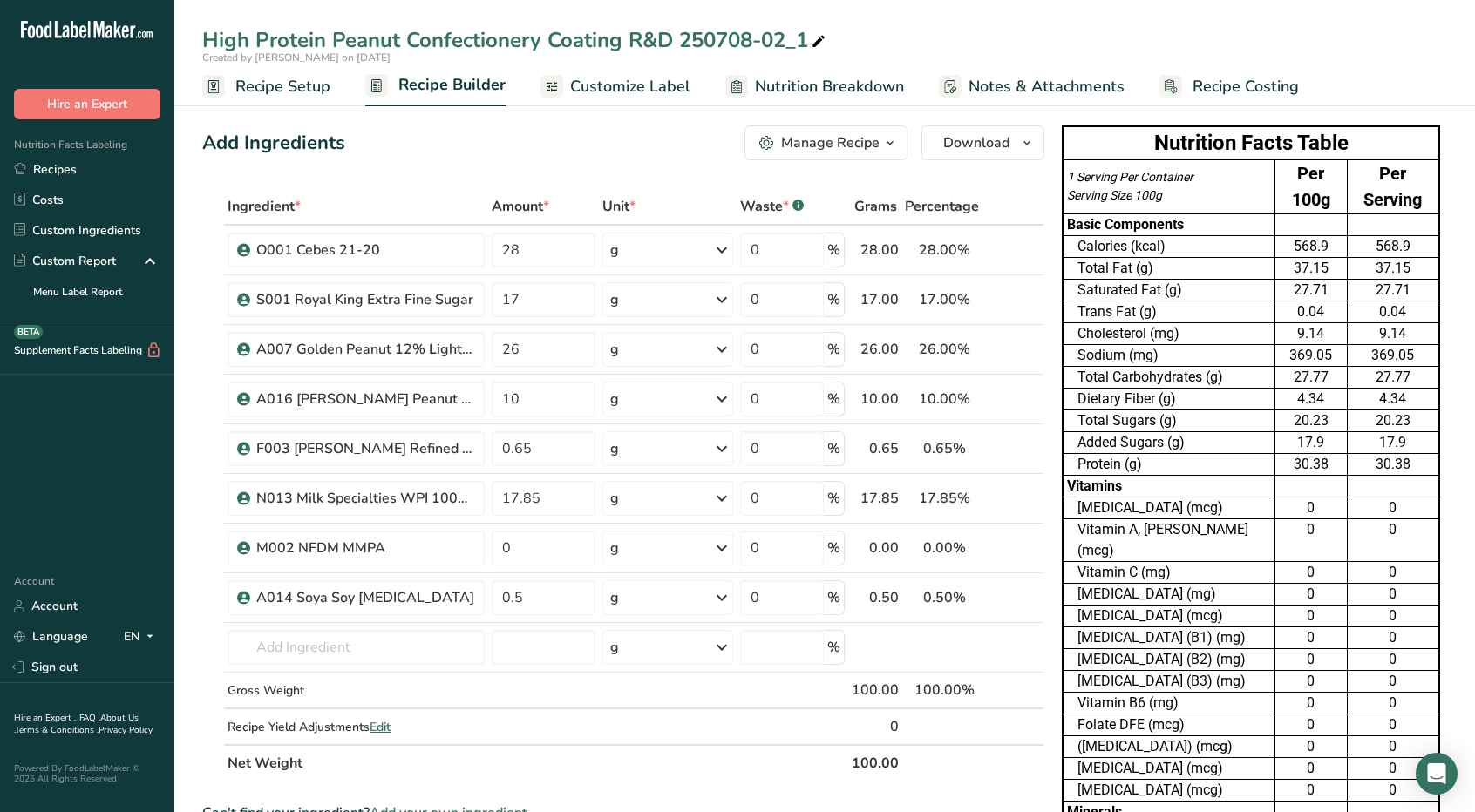 click on "High Protein Peanut Confectionery Coating R&D 250708-02_1" at bounding box center (515, 40) 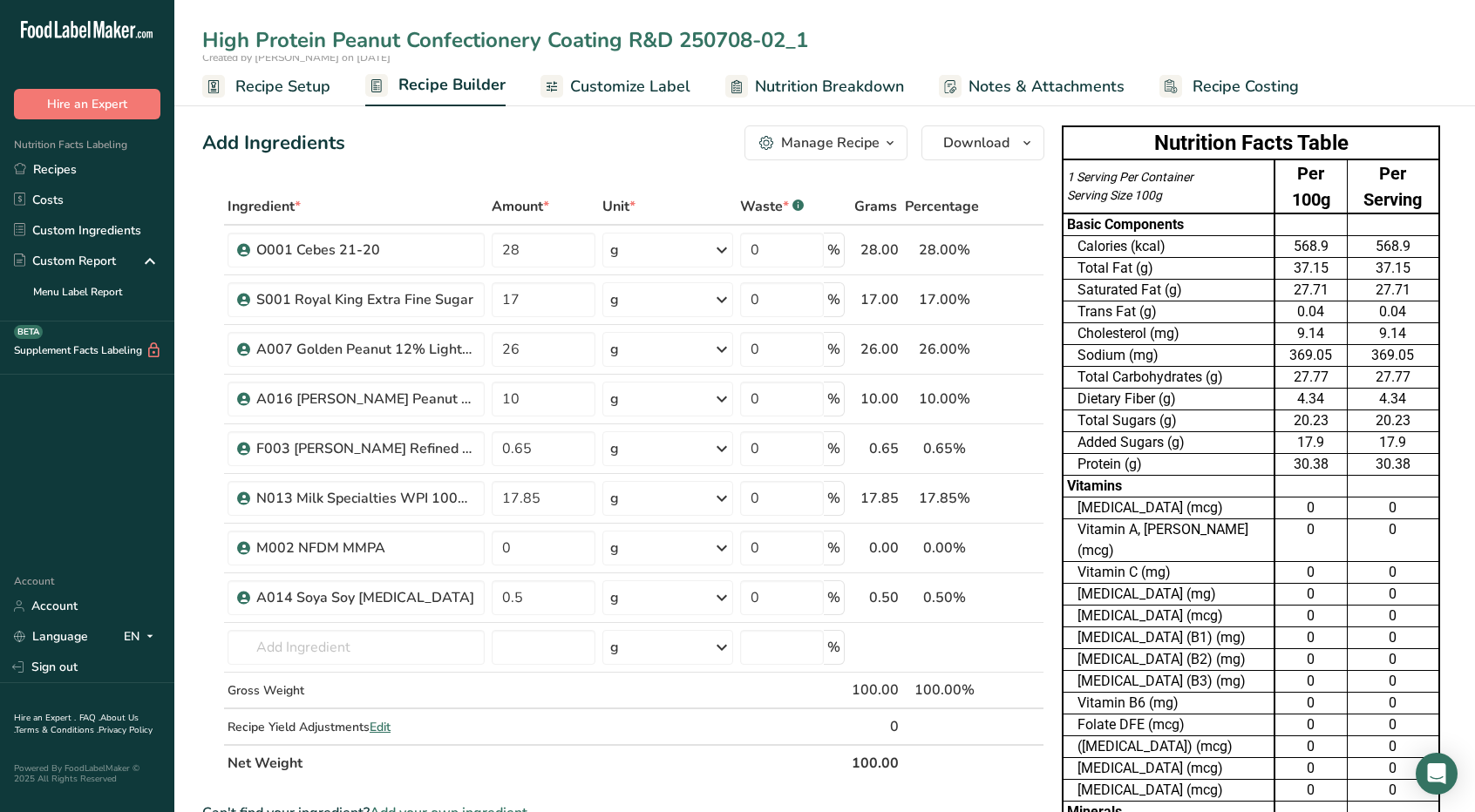 drag, startPoint x: 831, startPoint y: 40, endPoint x: 0, endPoint y: 20, distance: 831.2406 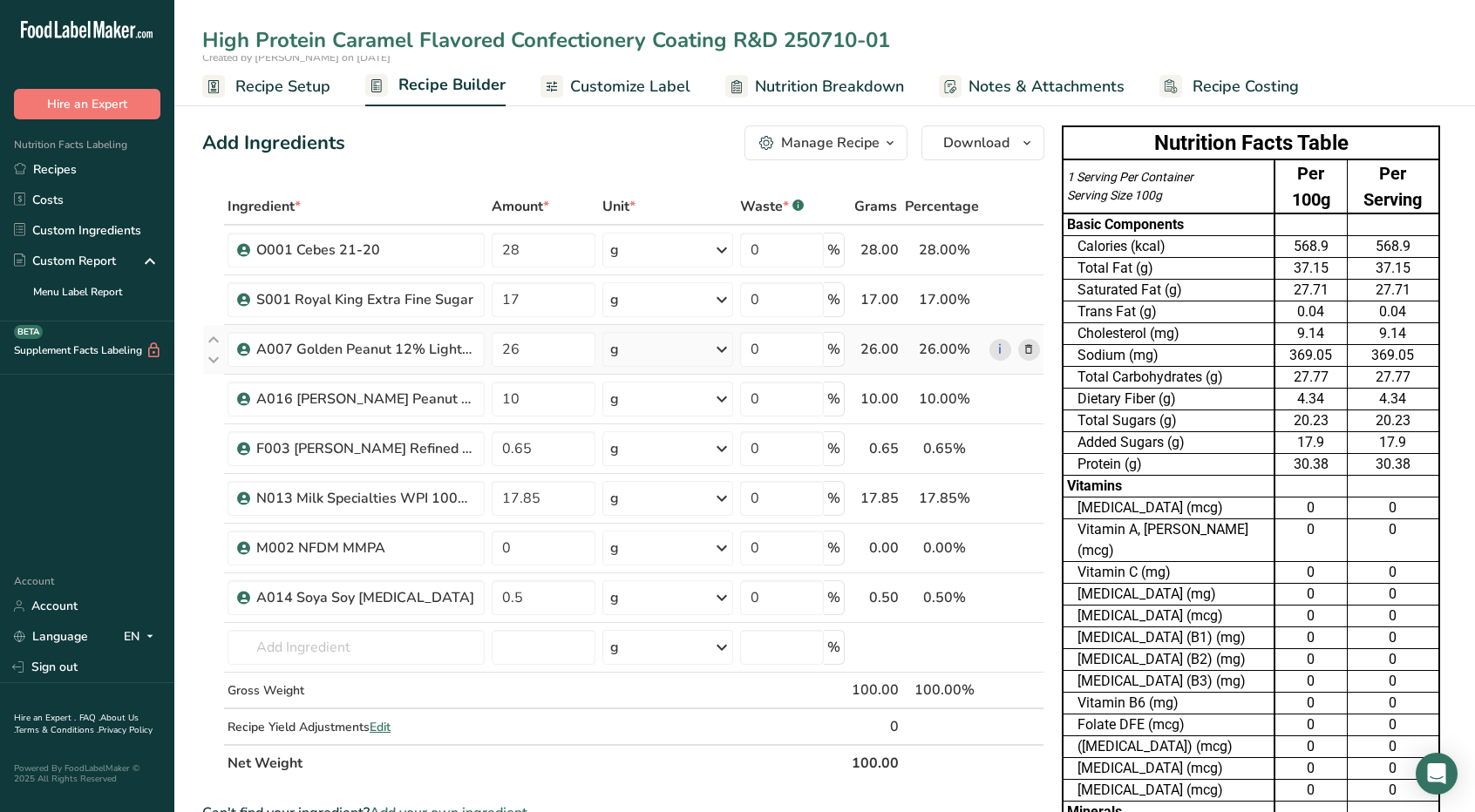 type on "High Protein Caramel Flavored Confectionery Coating R&D 250710-01" 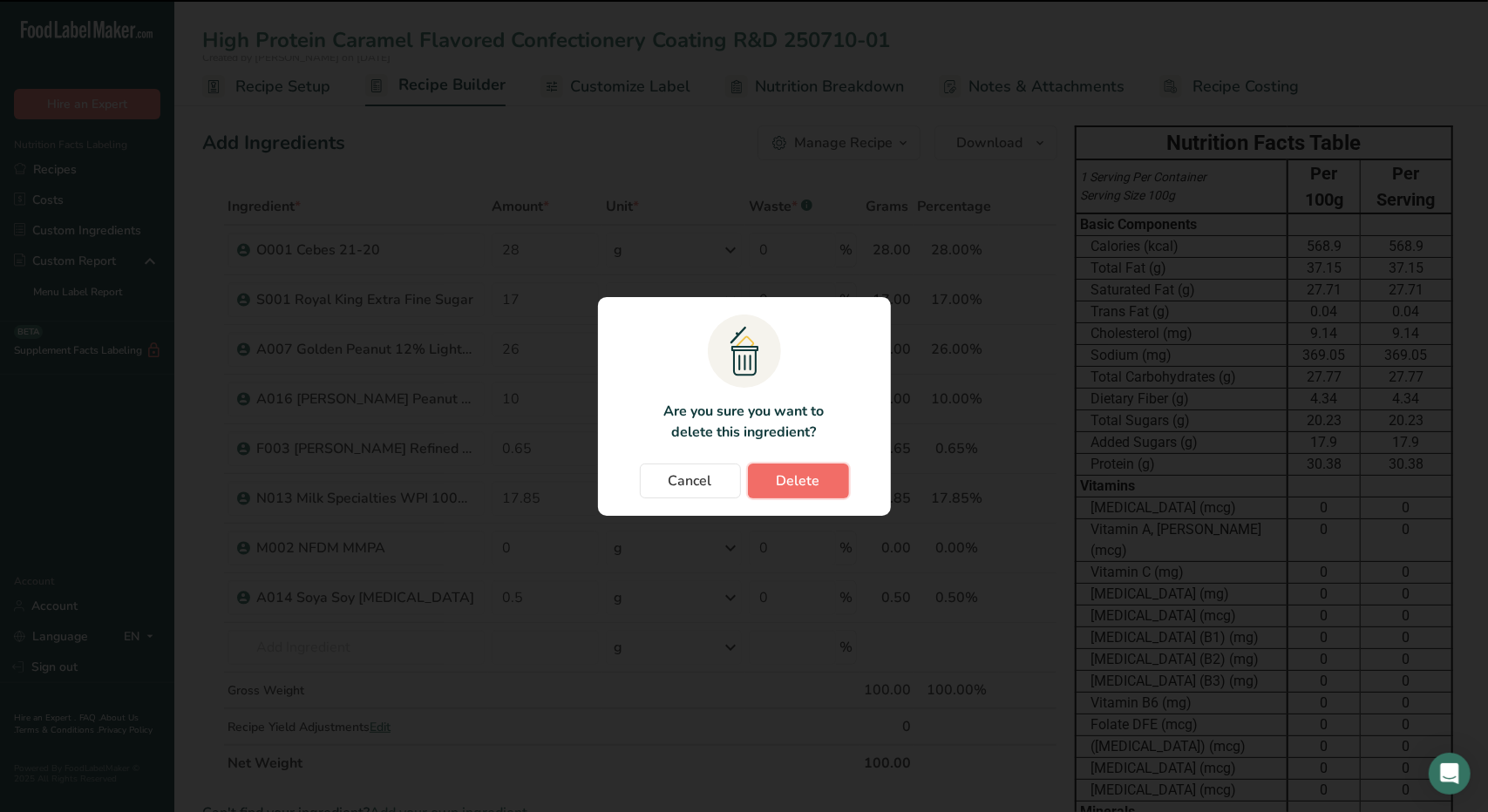 click on "Delete" at bounding box center (798, 481) 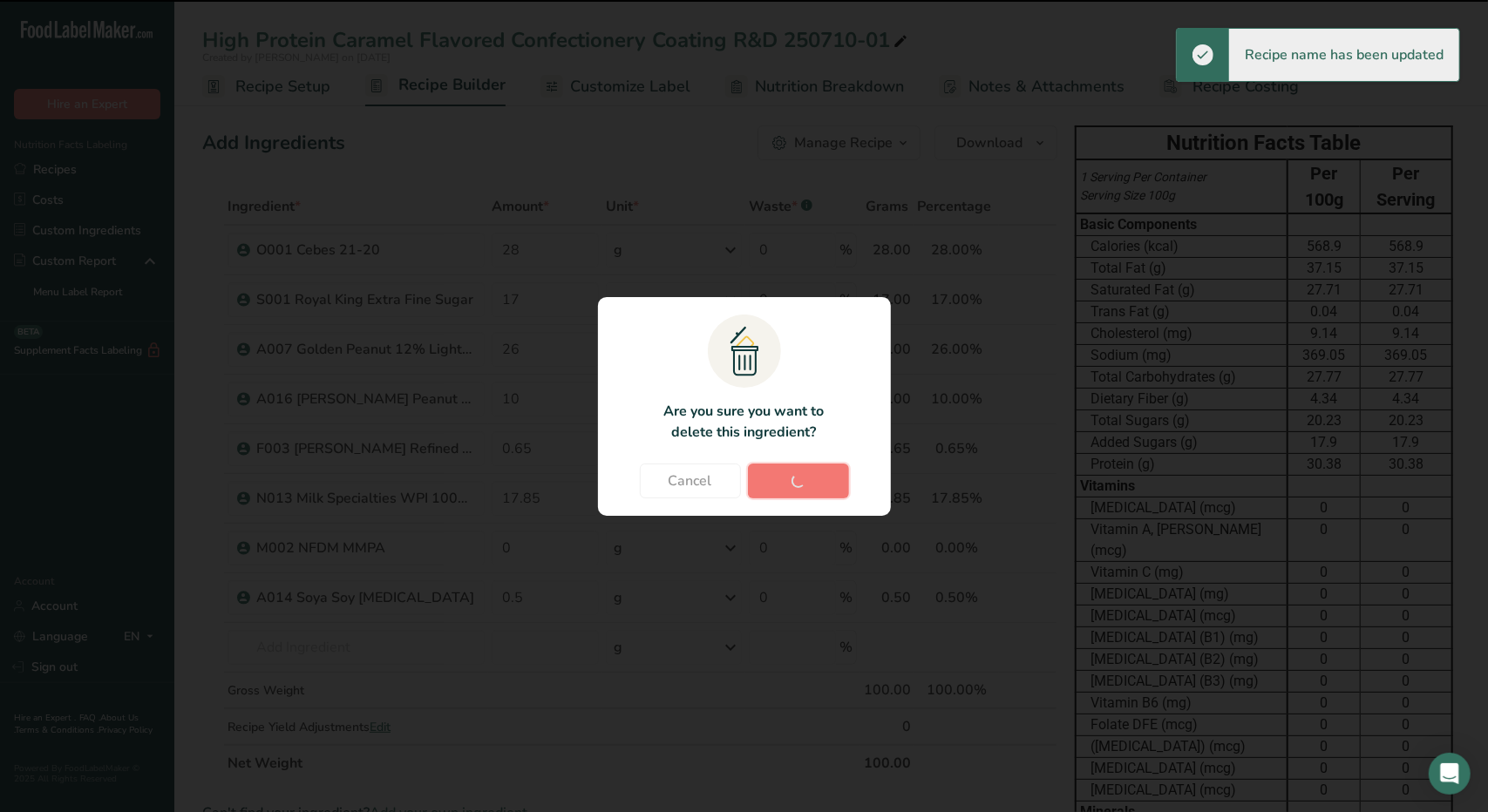 type on "10" 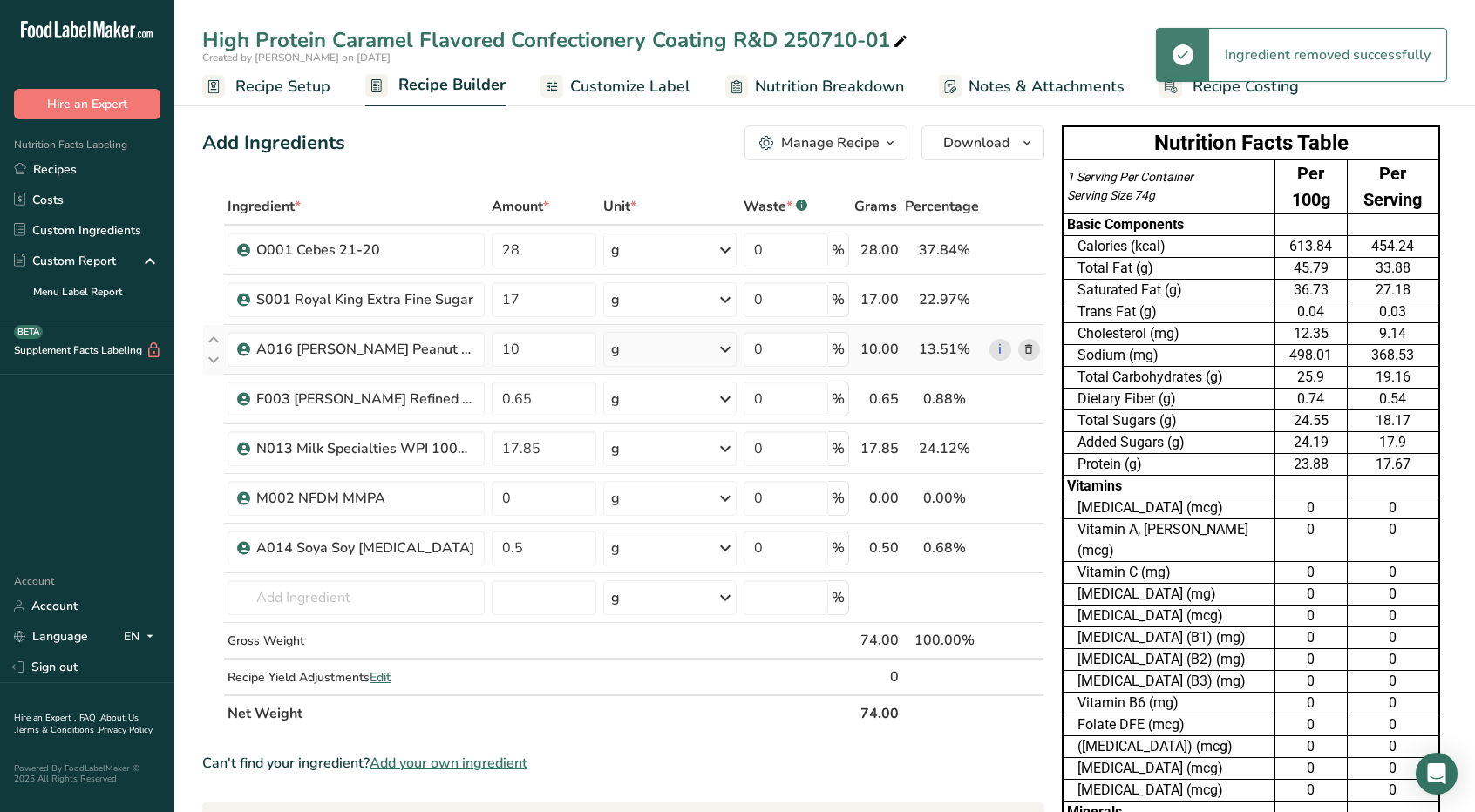 click at bounding box center [1029, 349] 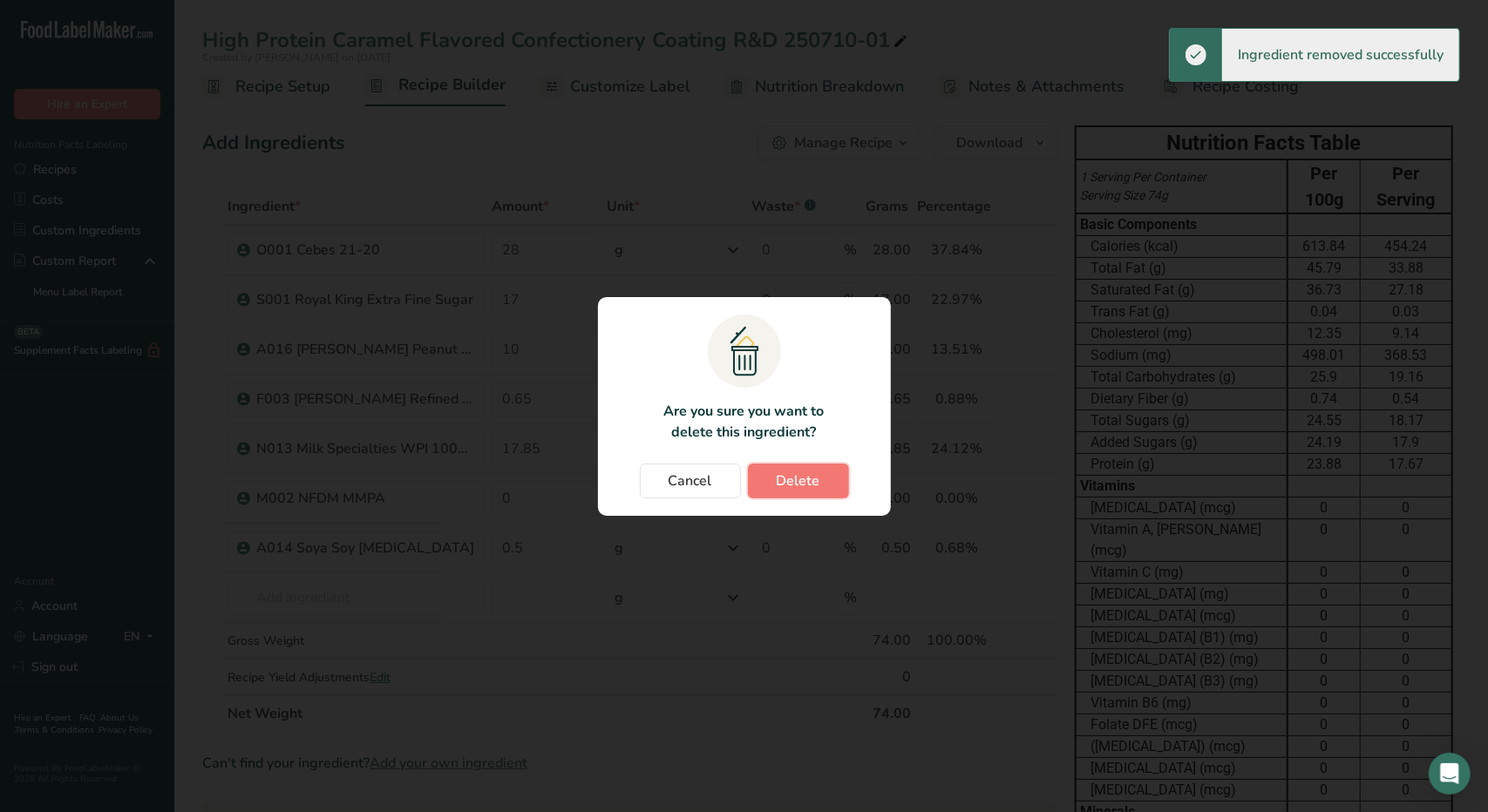 click on "Delete" at bounding box center (798, 481) 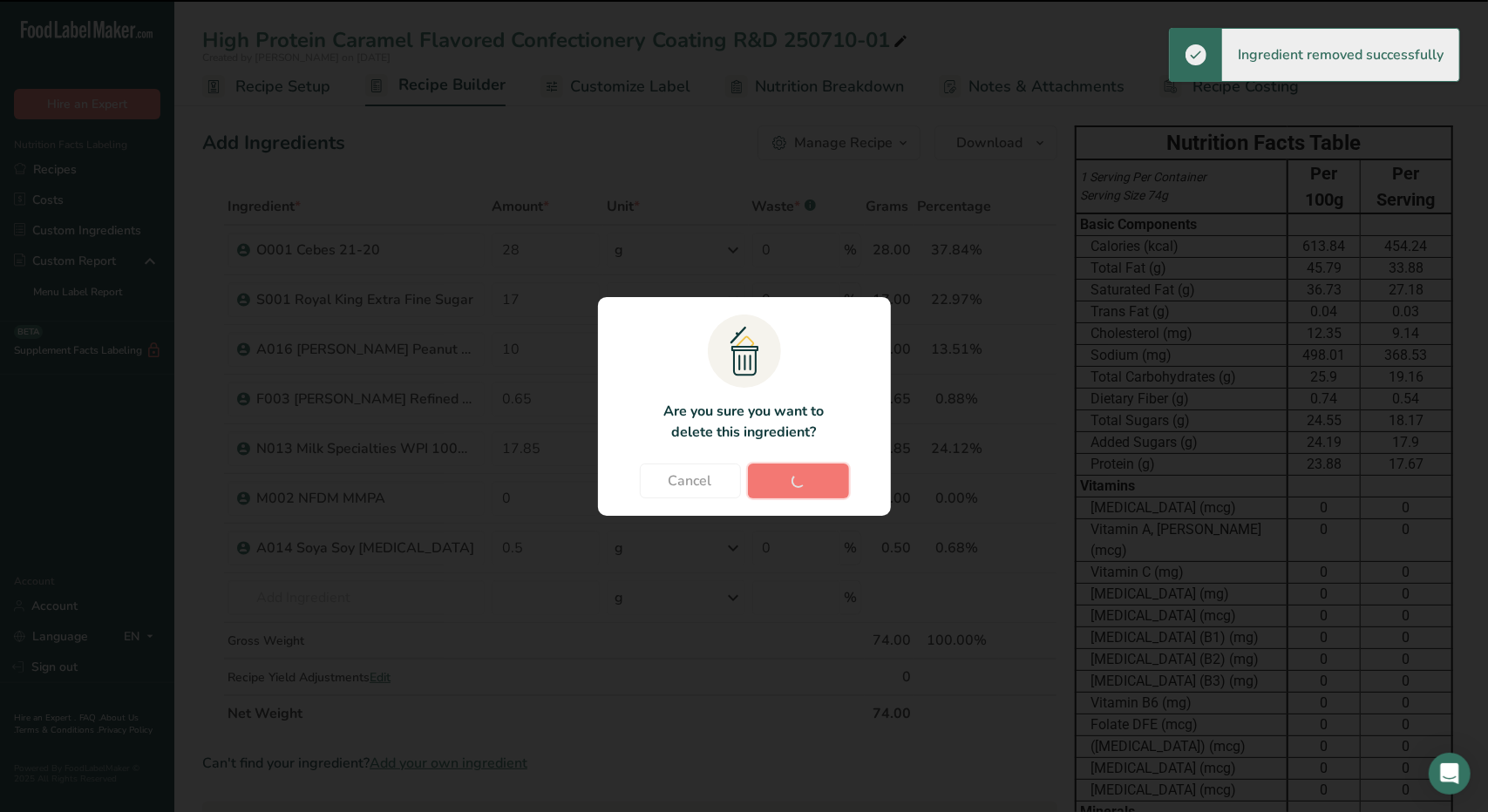 type on "0.65" 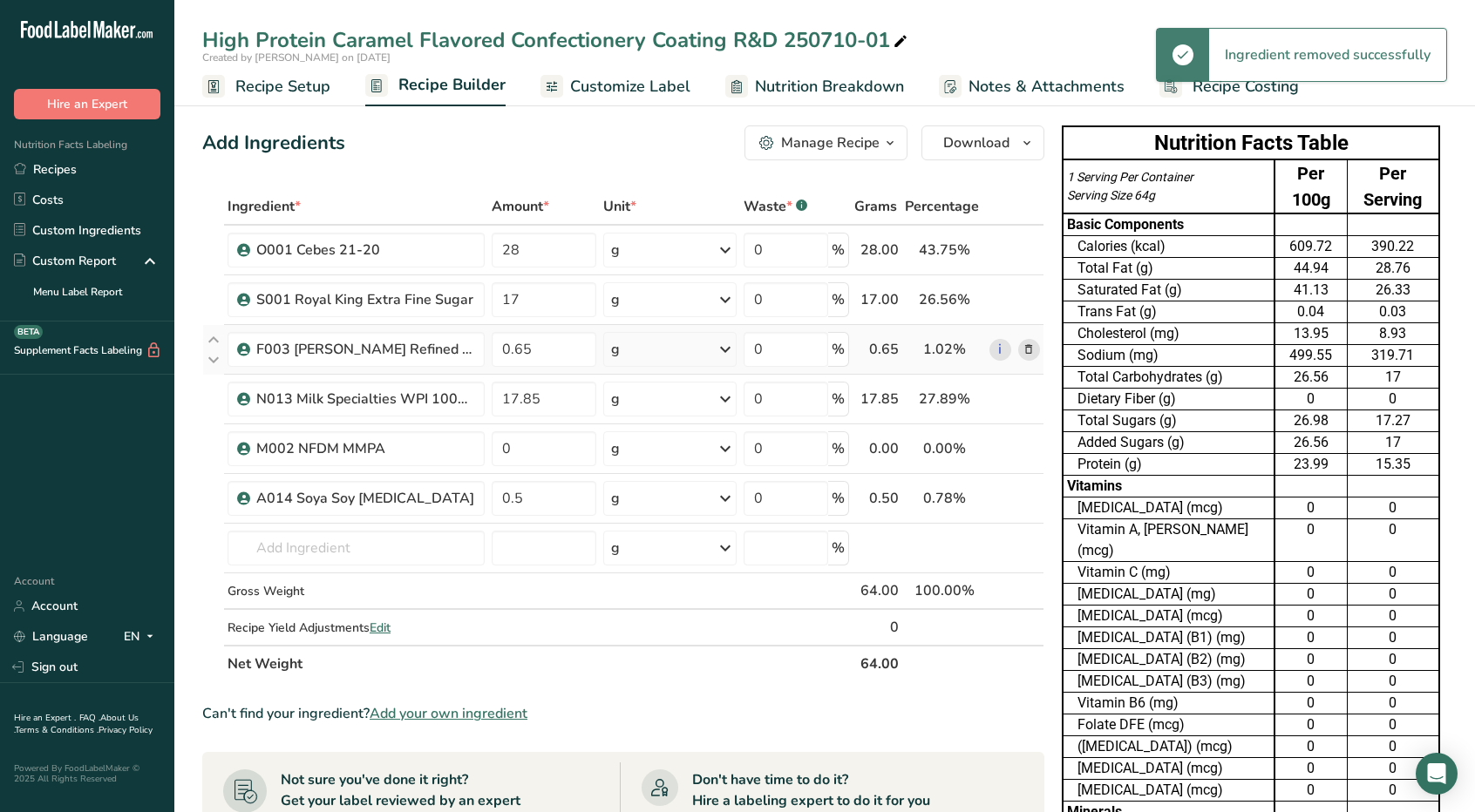 click at bounding box center [1029, 349] 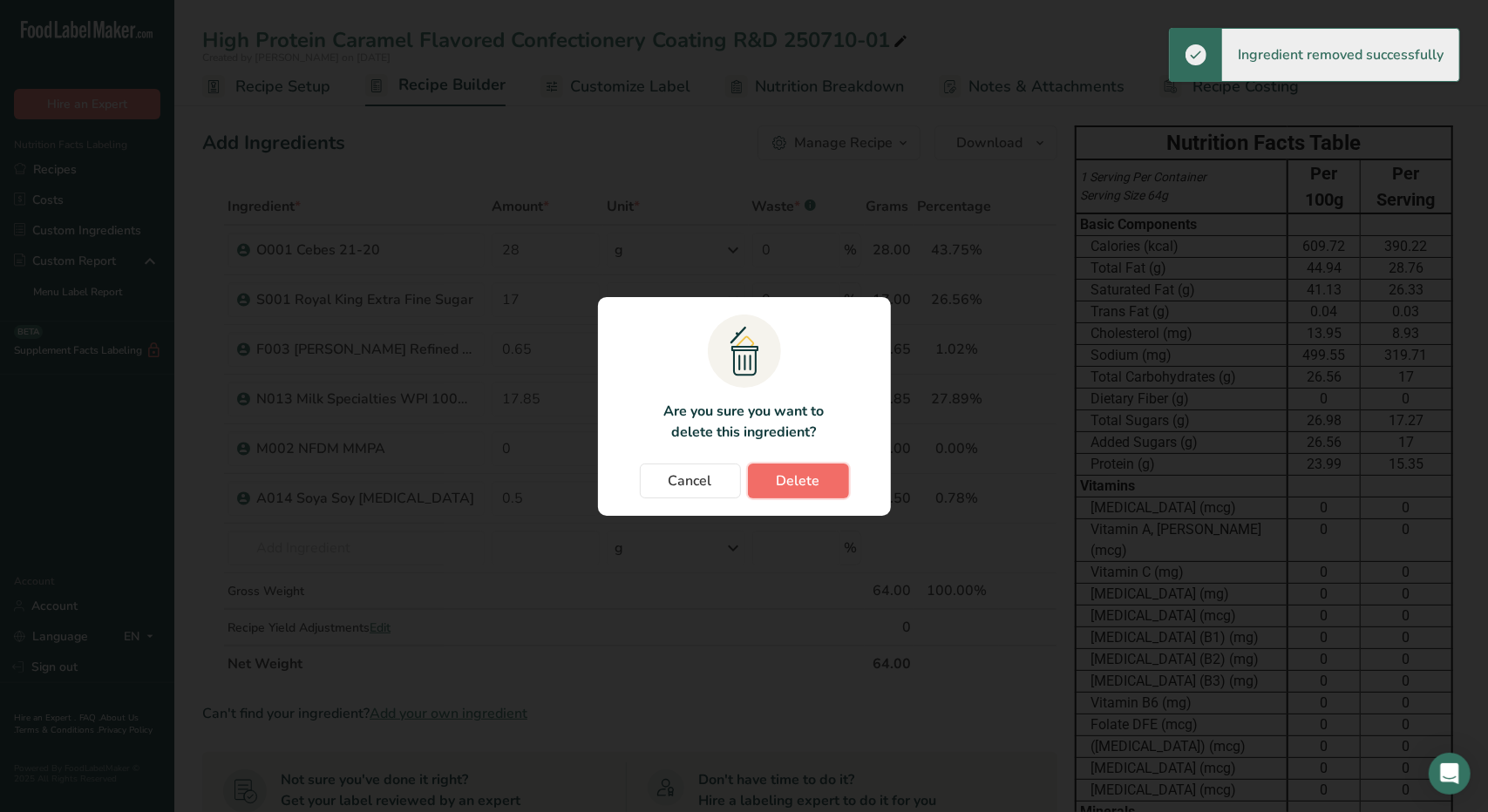 click on "Delete" at bounding box center [798, 481] 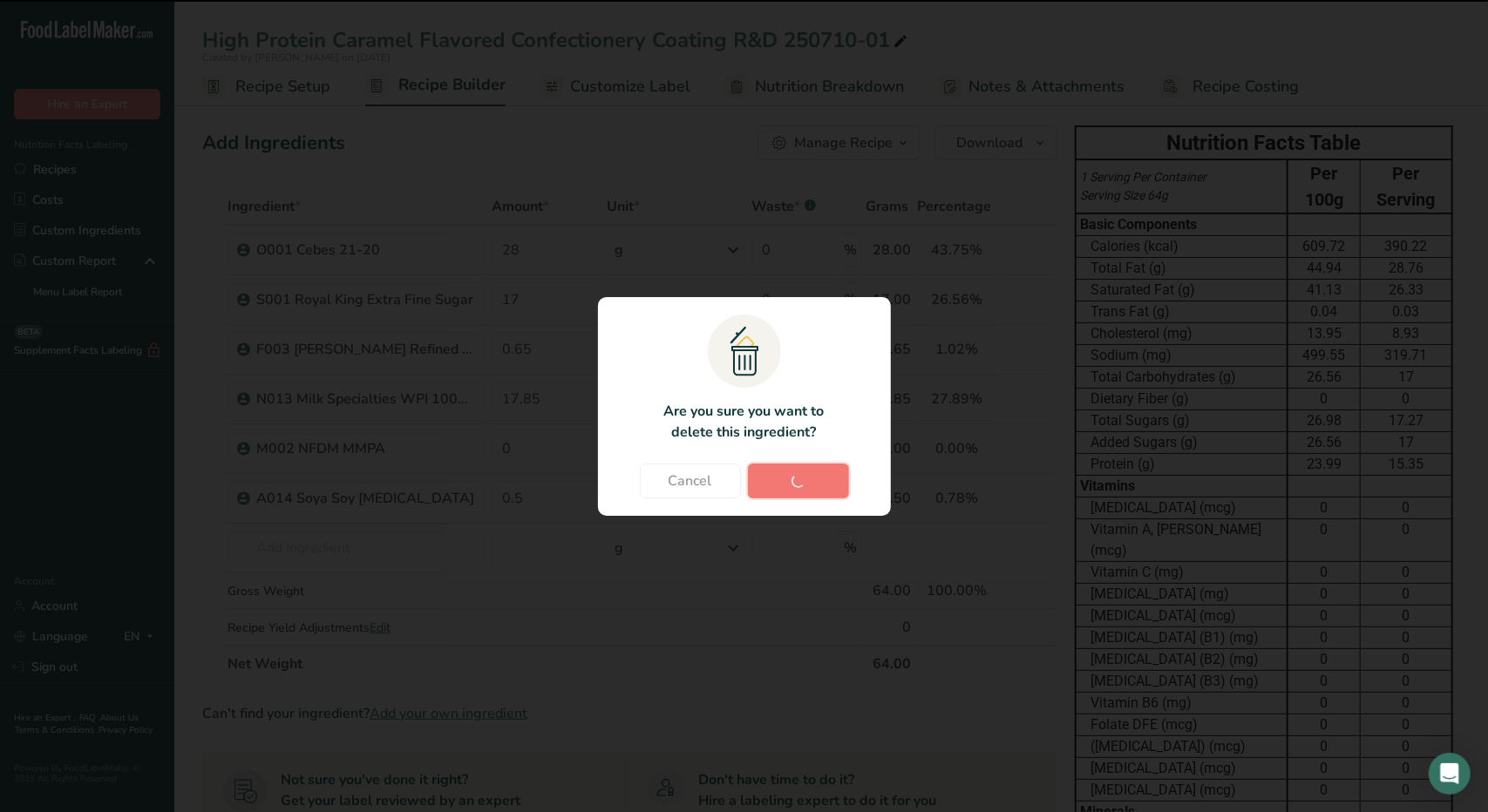 type on "17.85" 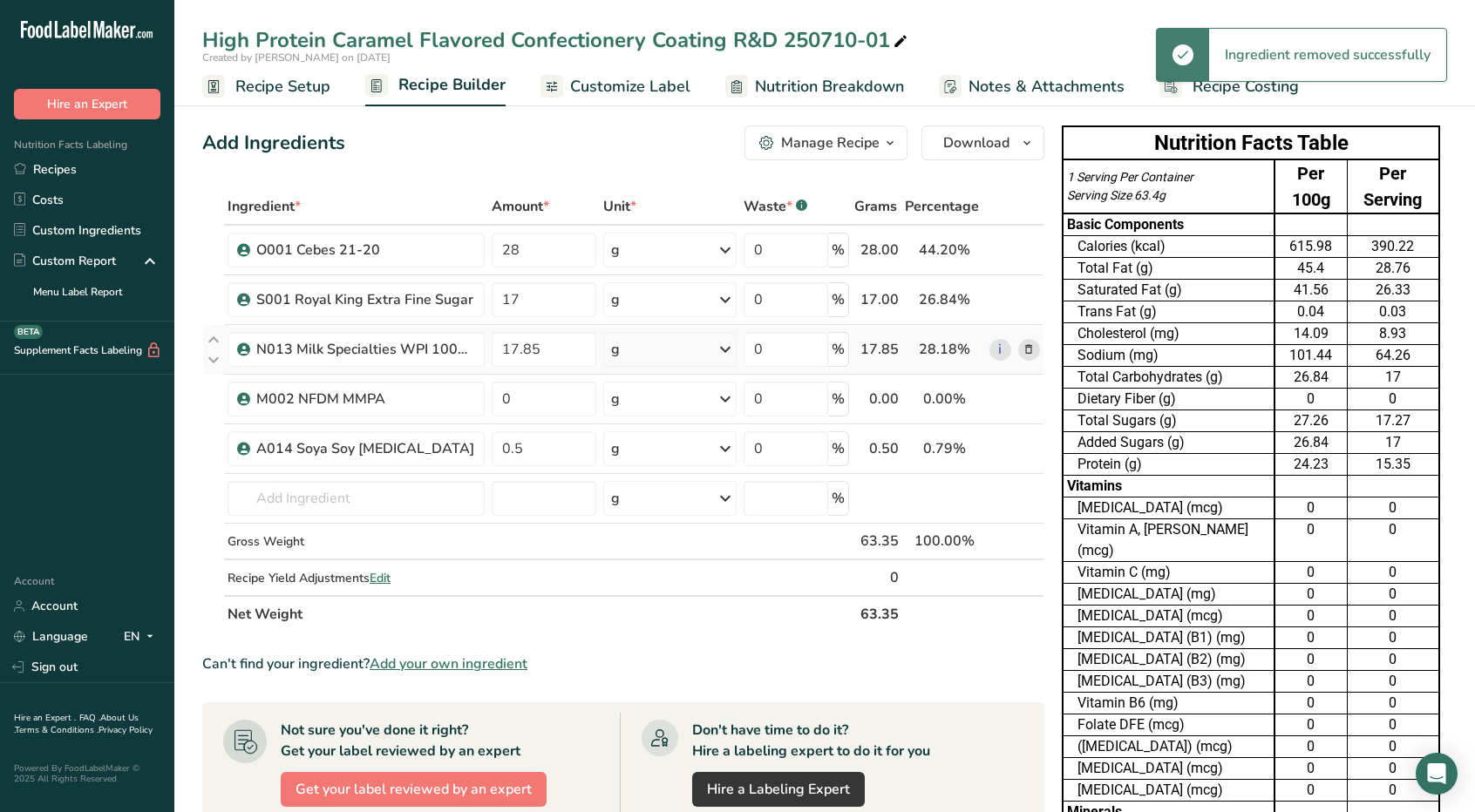 click at bounding box center (1029, 349) 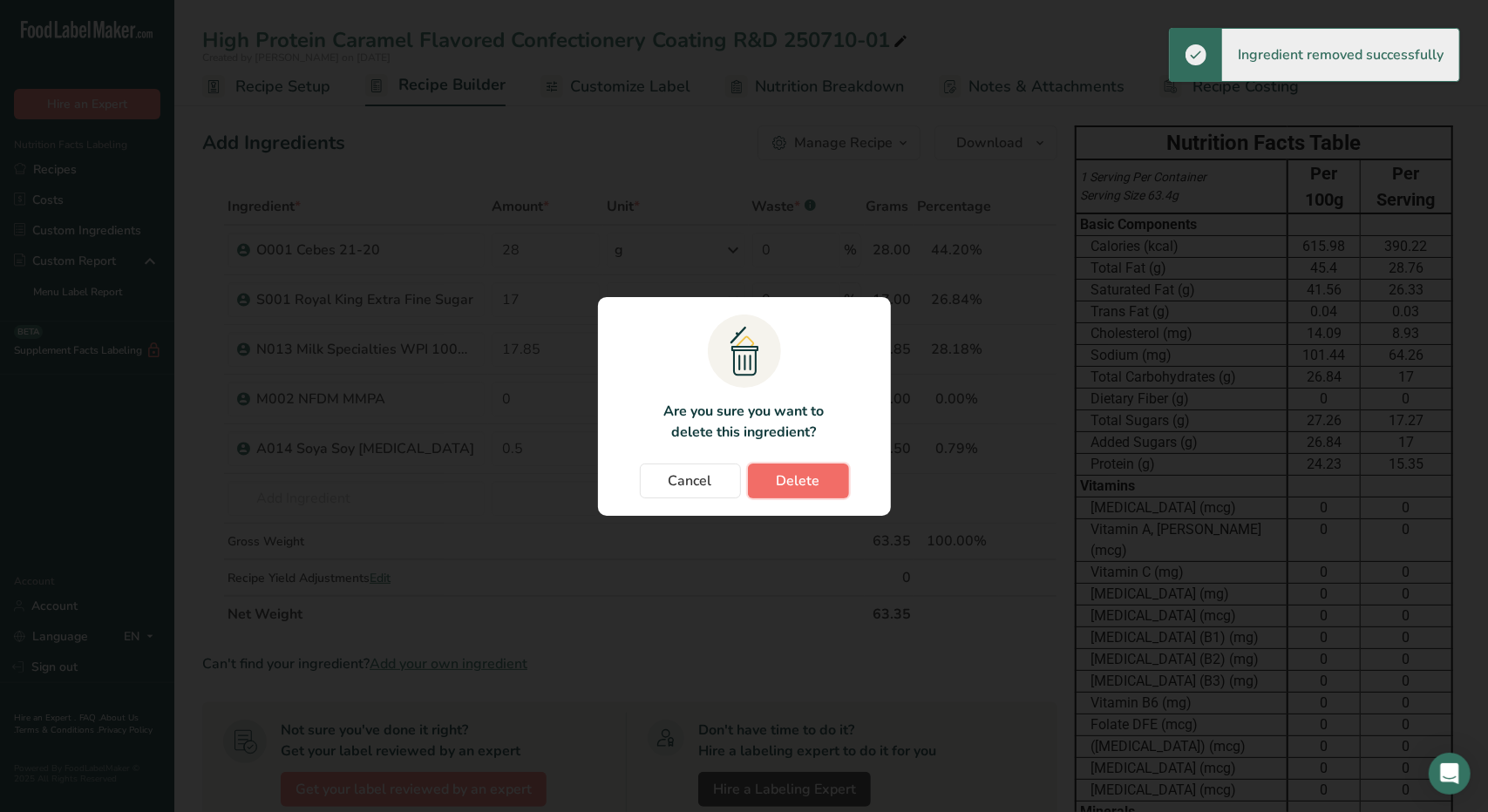 click on "Delete" at bounding box center [798, 481] 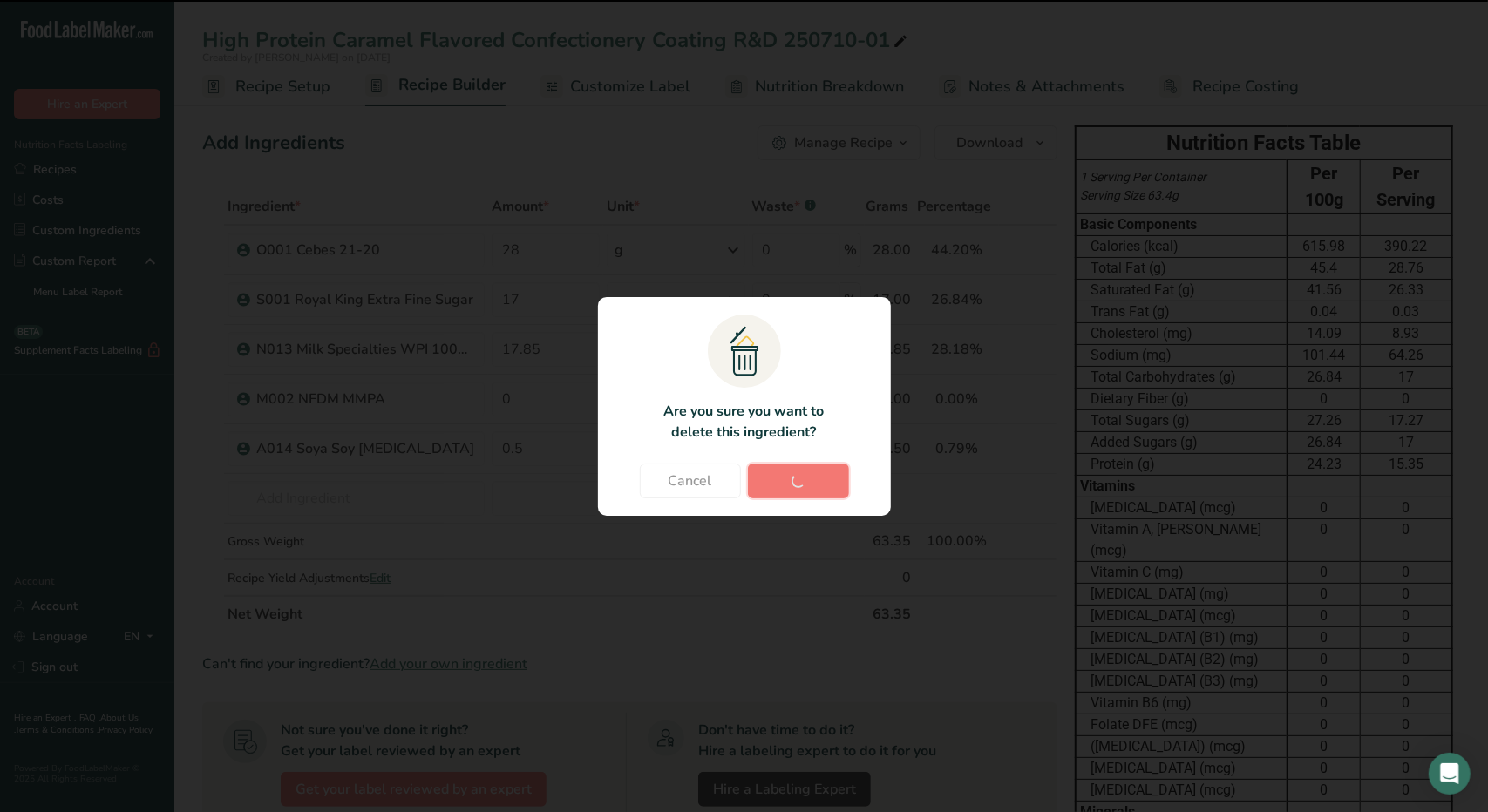 type on "0" 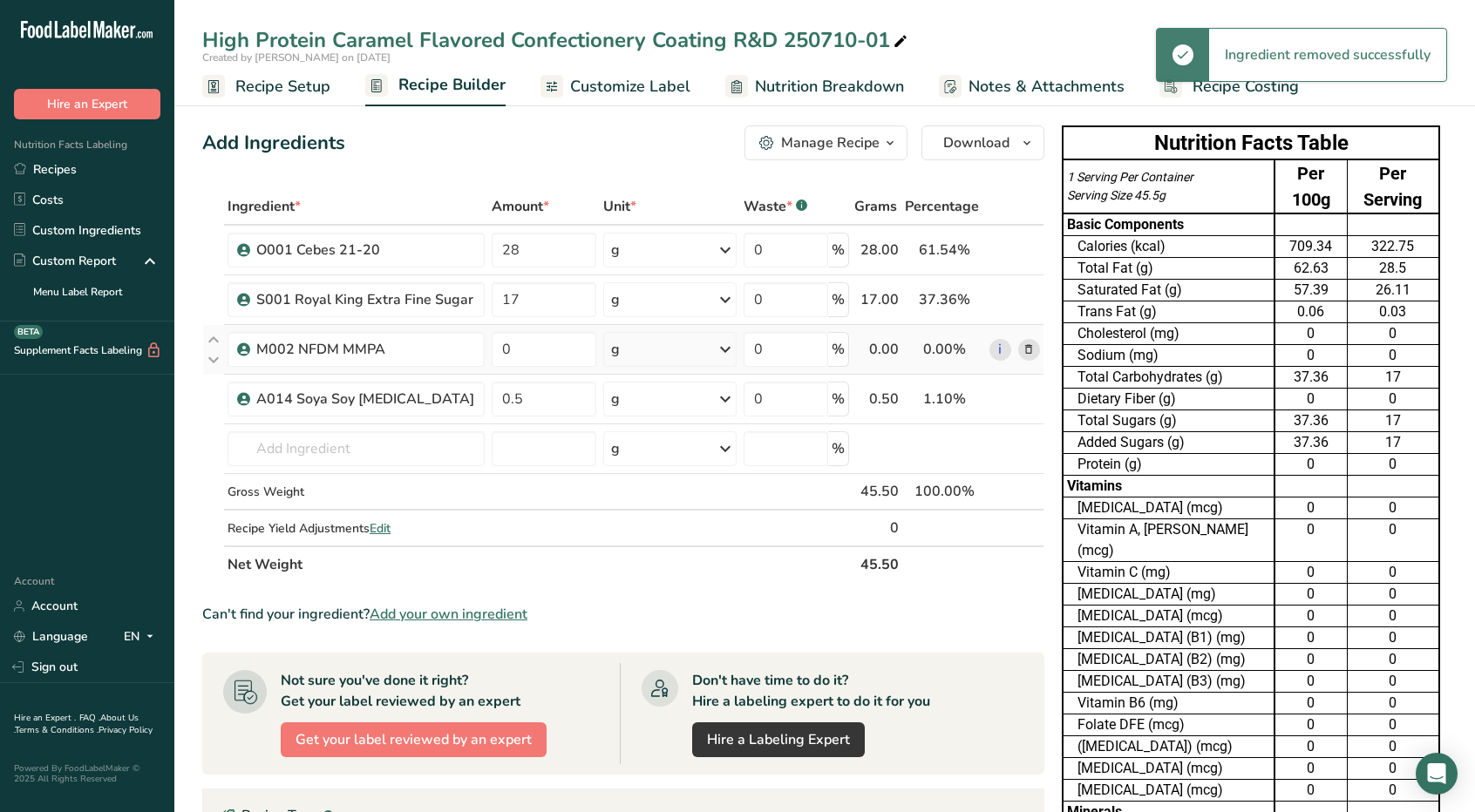 click at bounding box center [1029, 349] 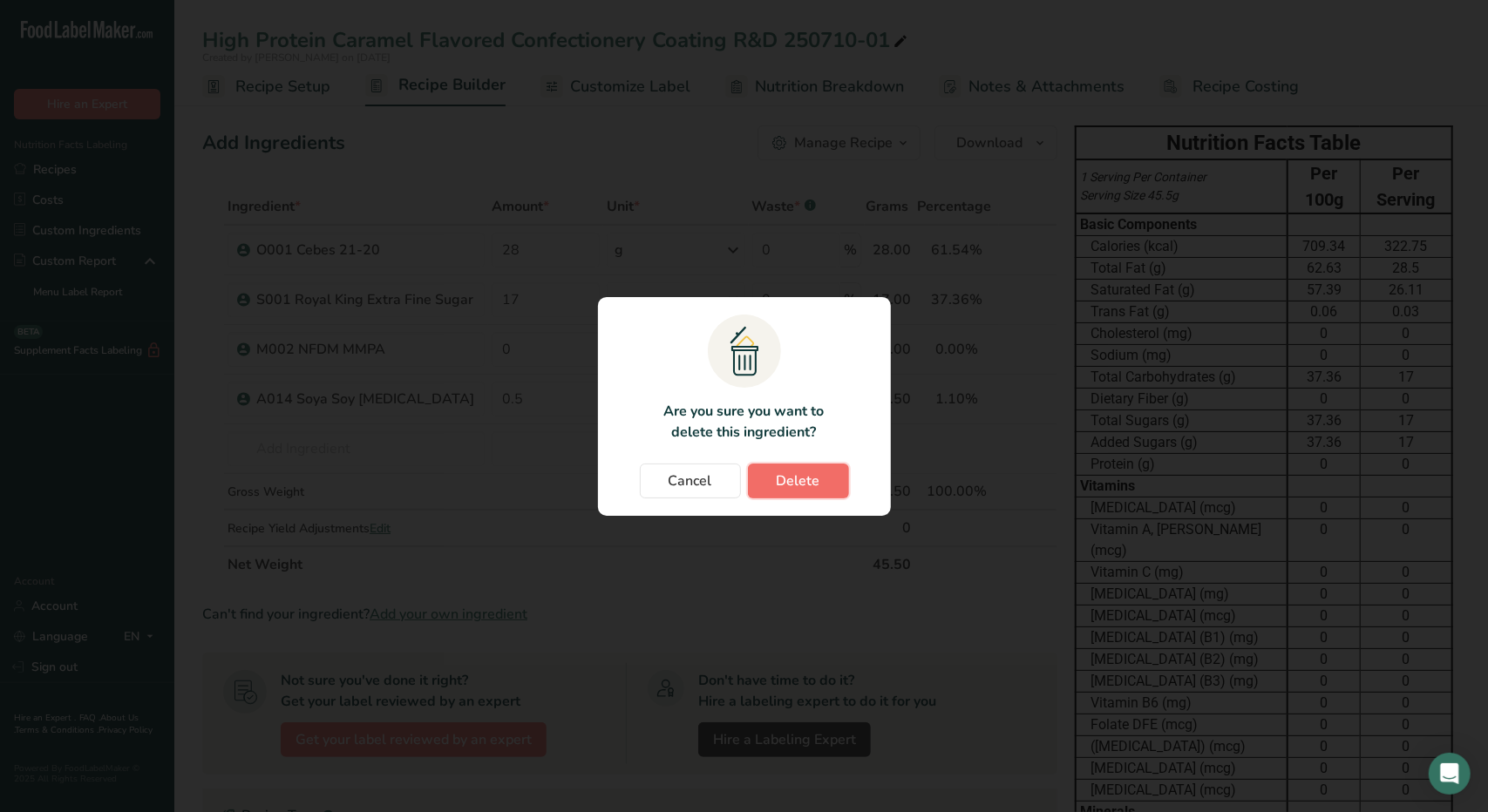 click on "Delete" at bounding box center [798, 481] 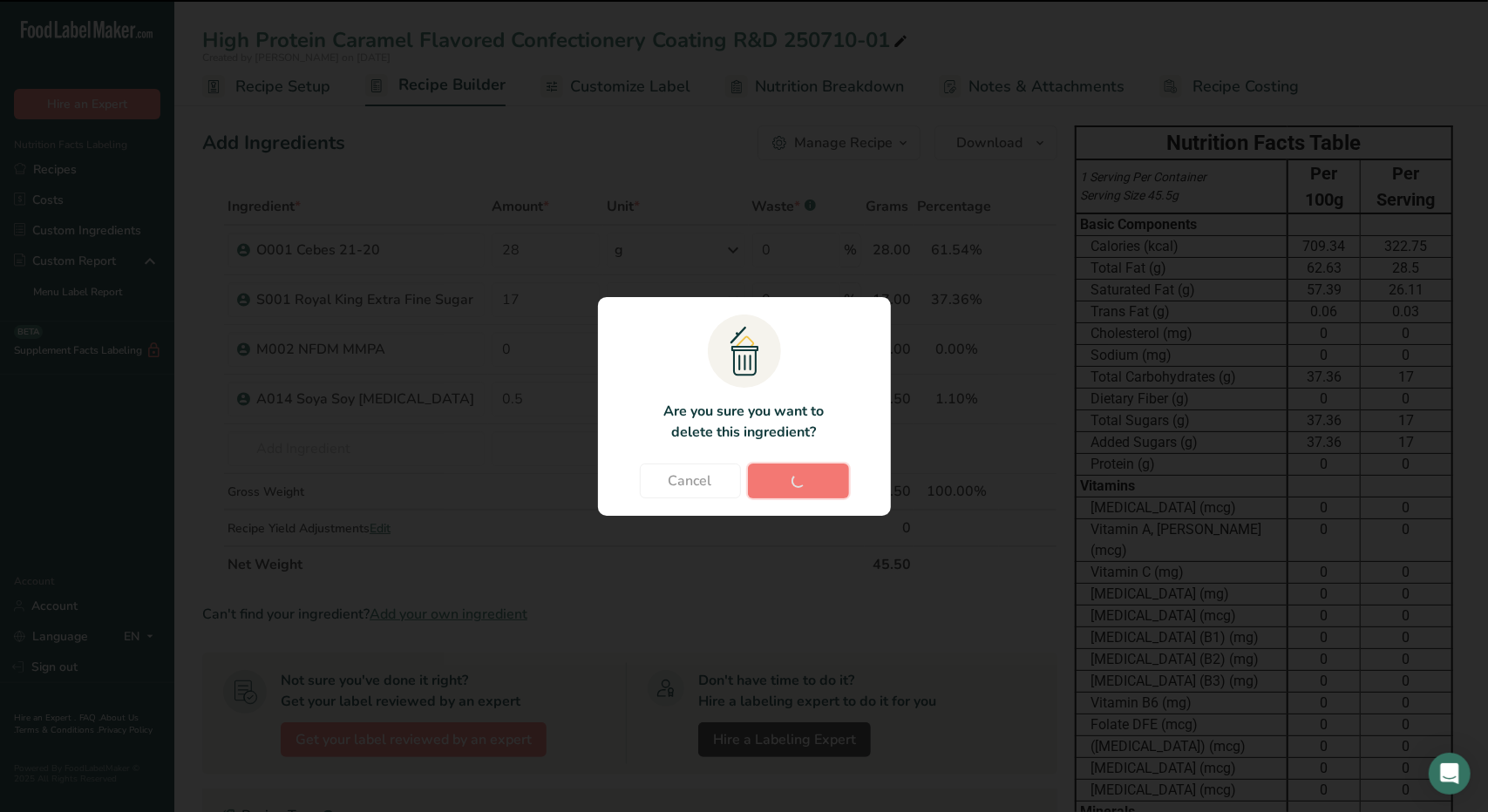 type on "0.5" 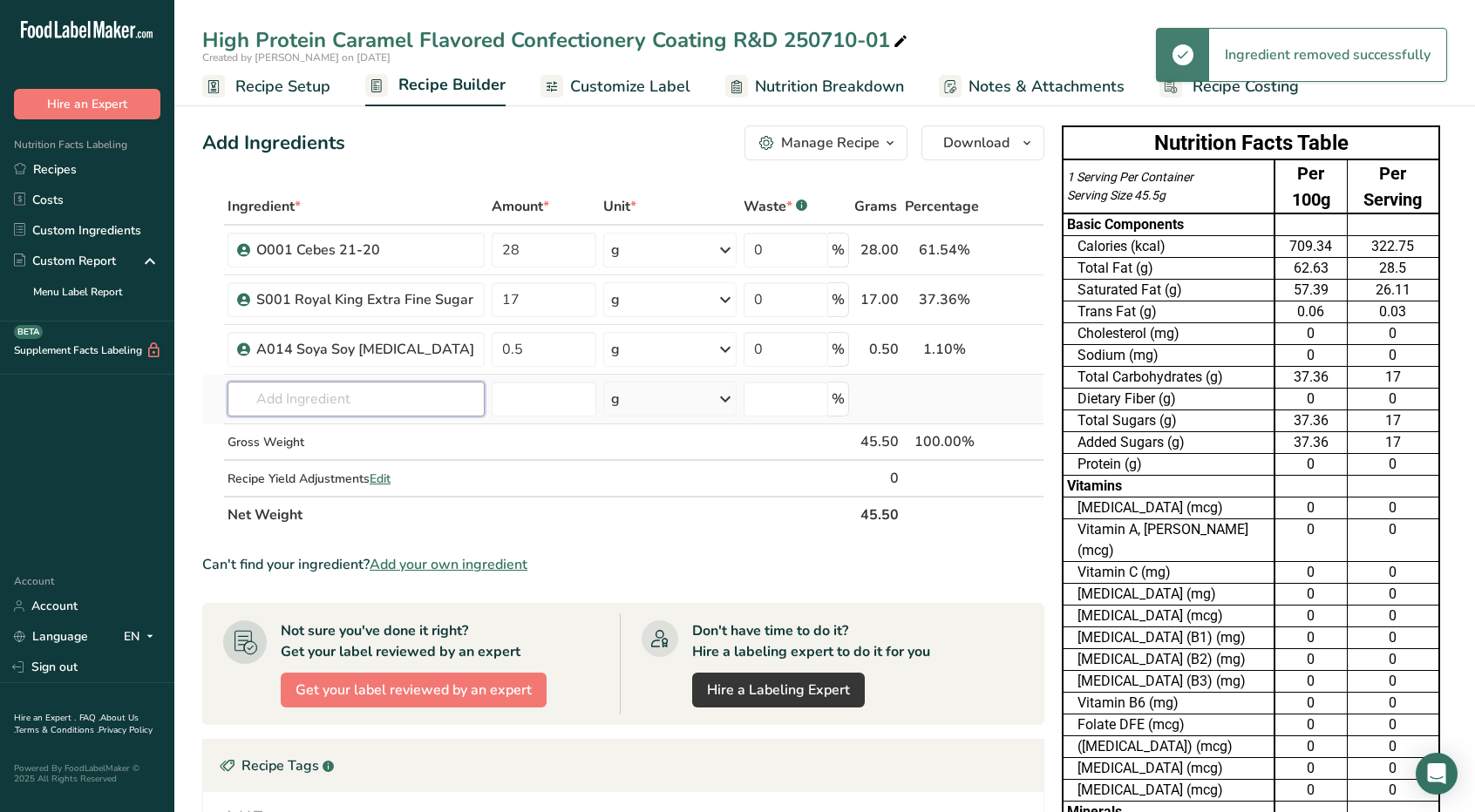click at bounding box center (356, 399) 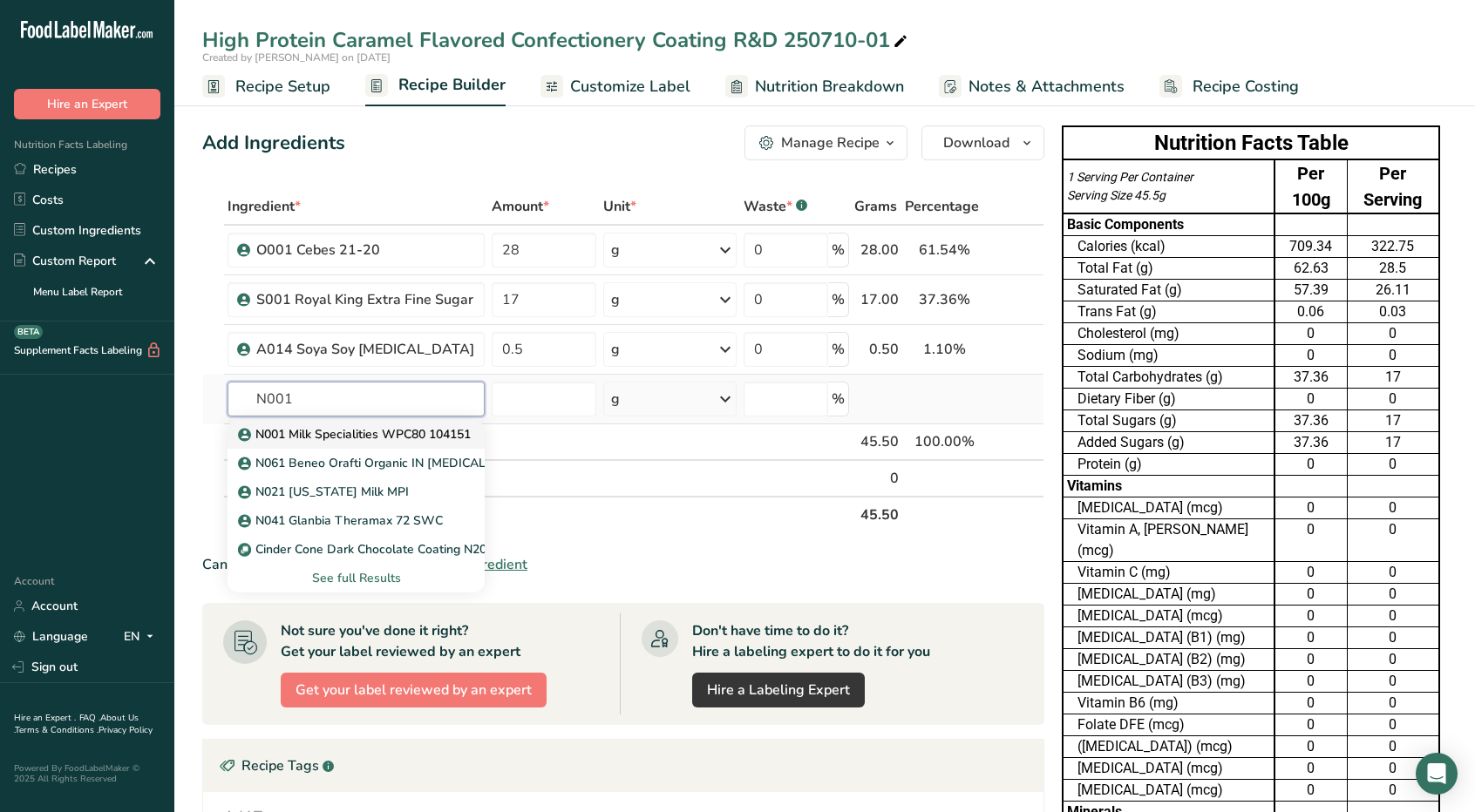 type on "N001" 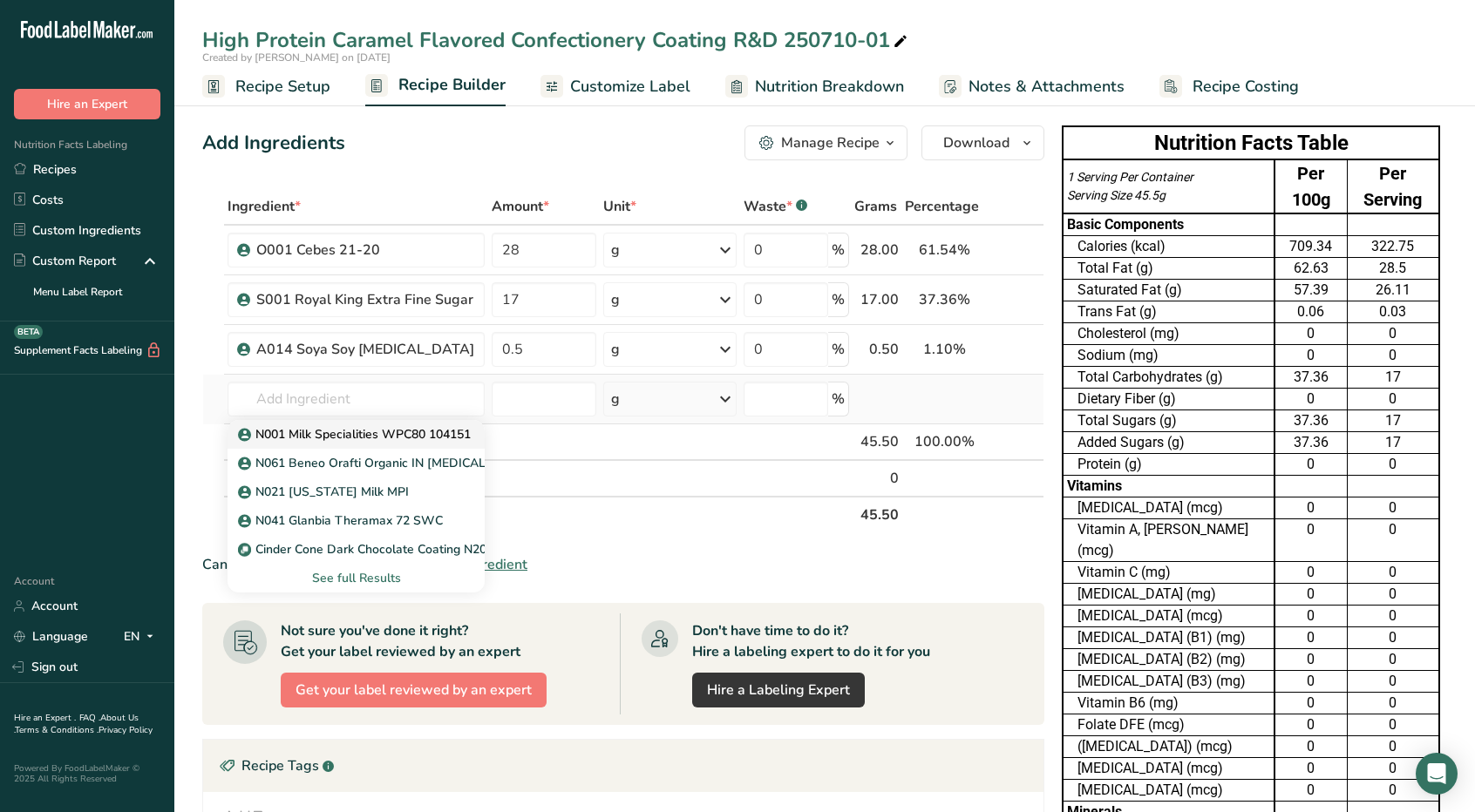 click on "N001  Milk Specialities WPC80 104151" at bounding box center (356, 434) 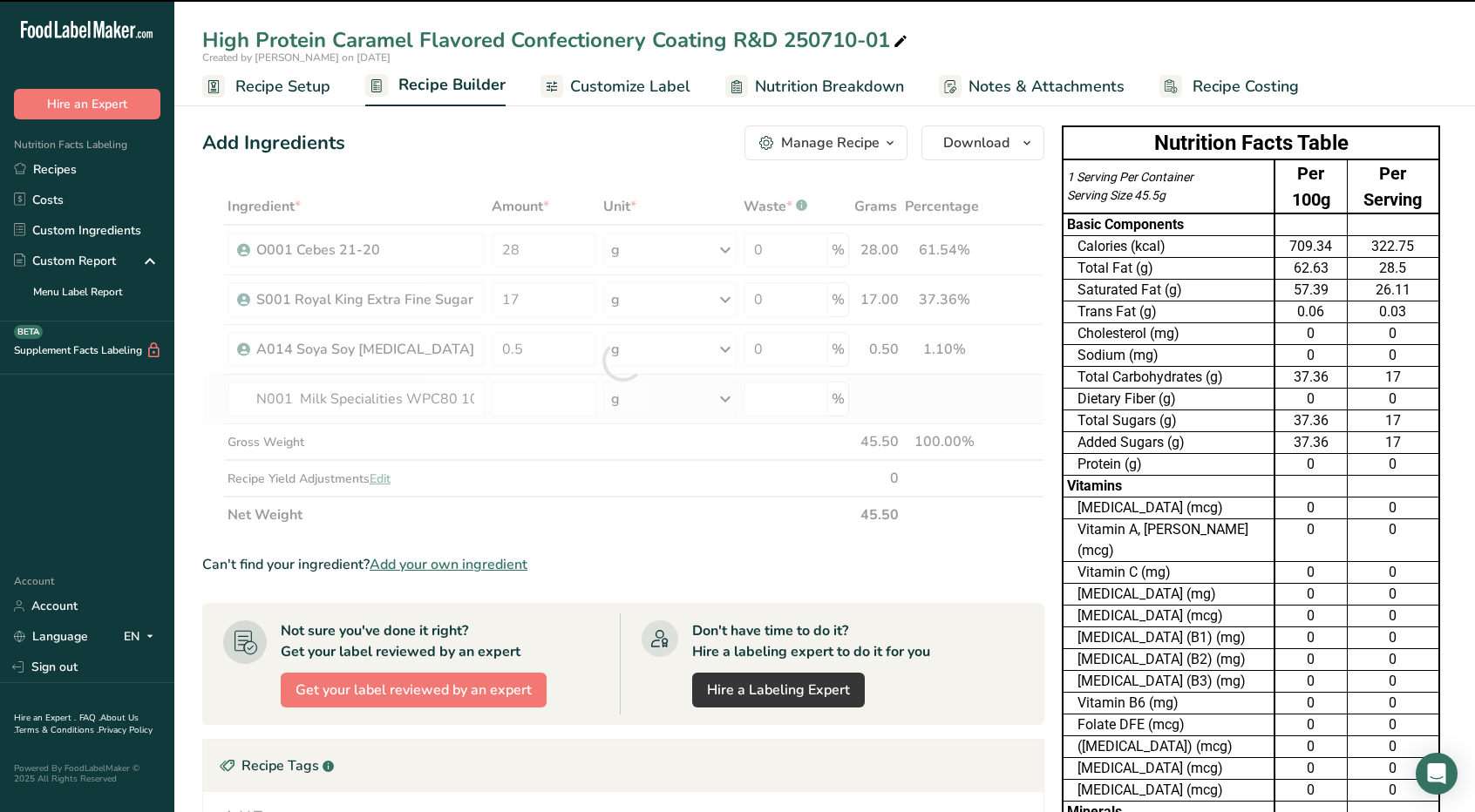 type on "0" 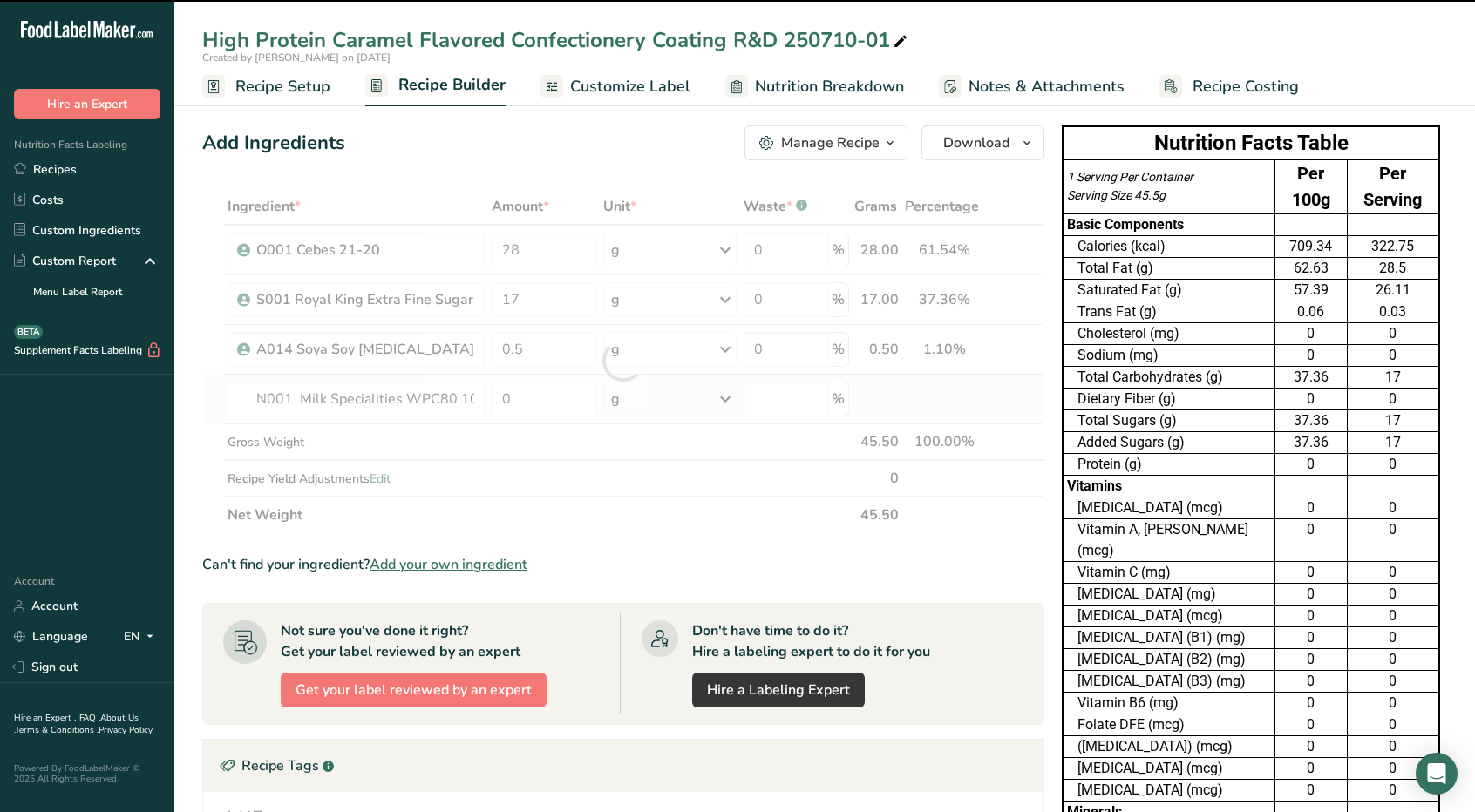 type on "0" 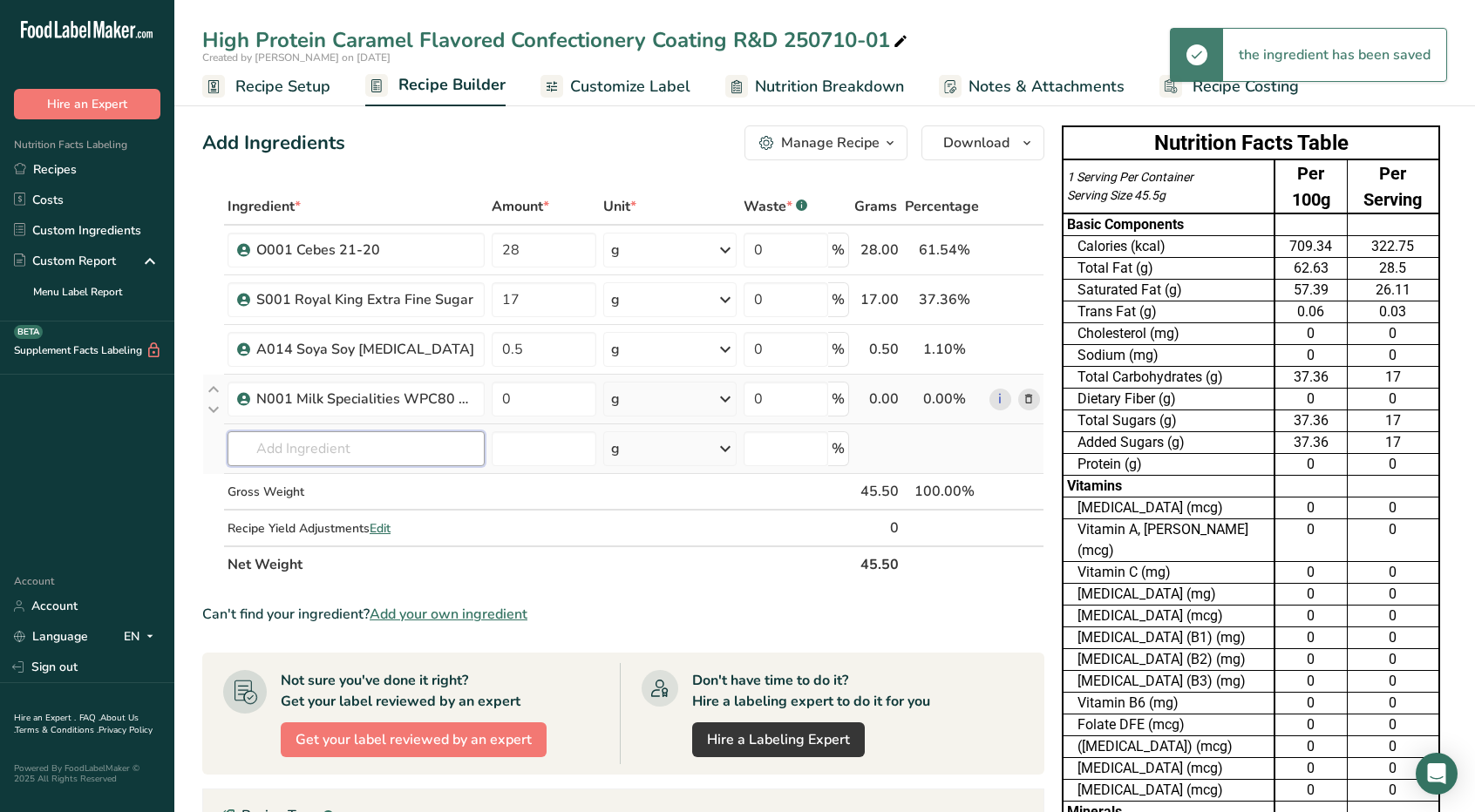 click at bounding box center (356, 449) 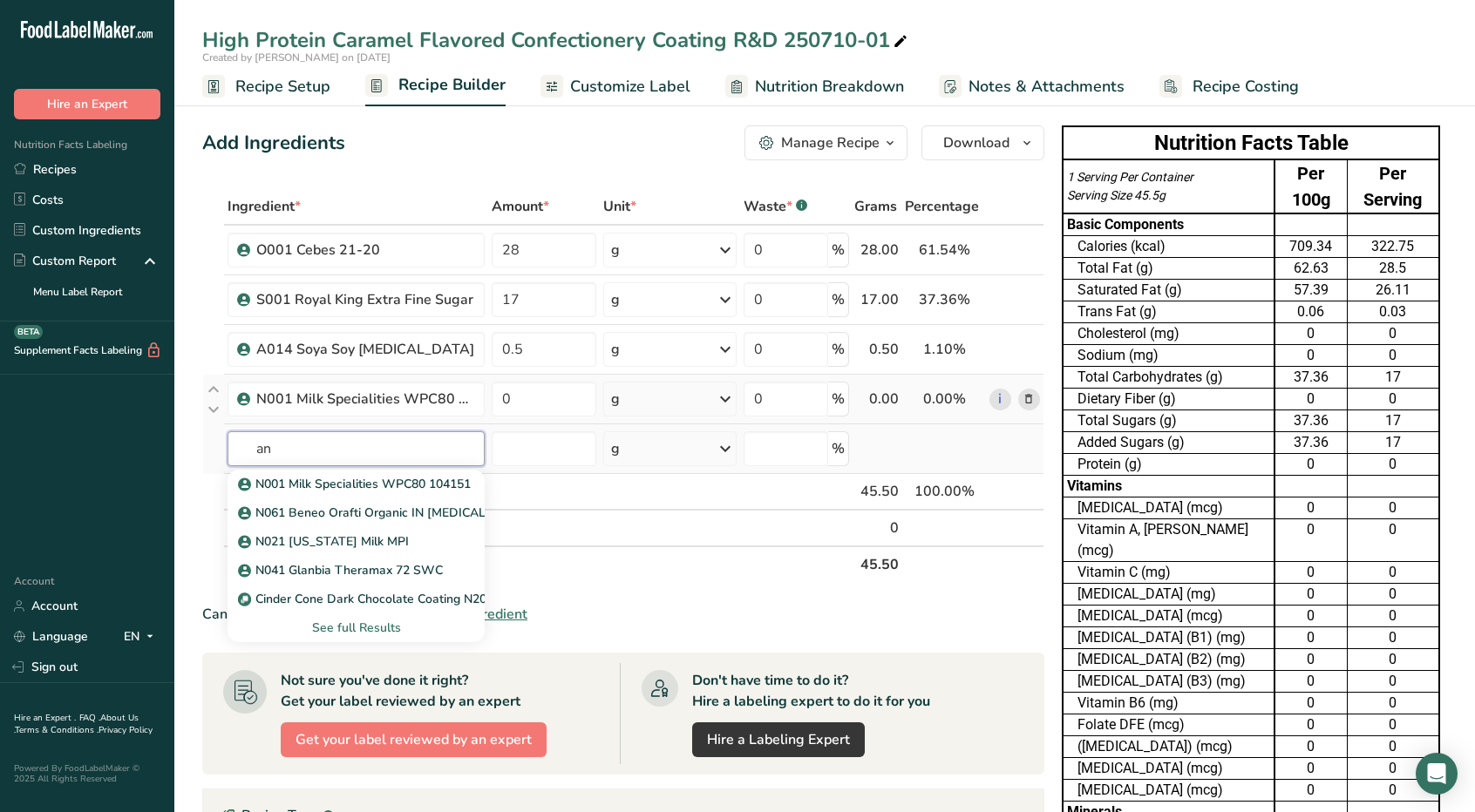 type on "a" 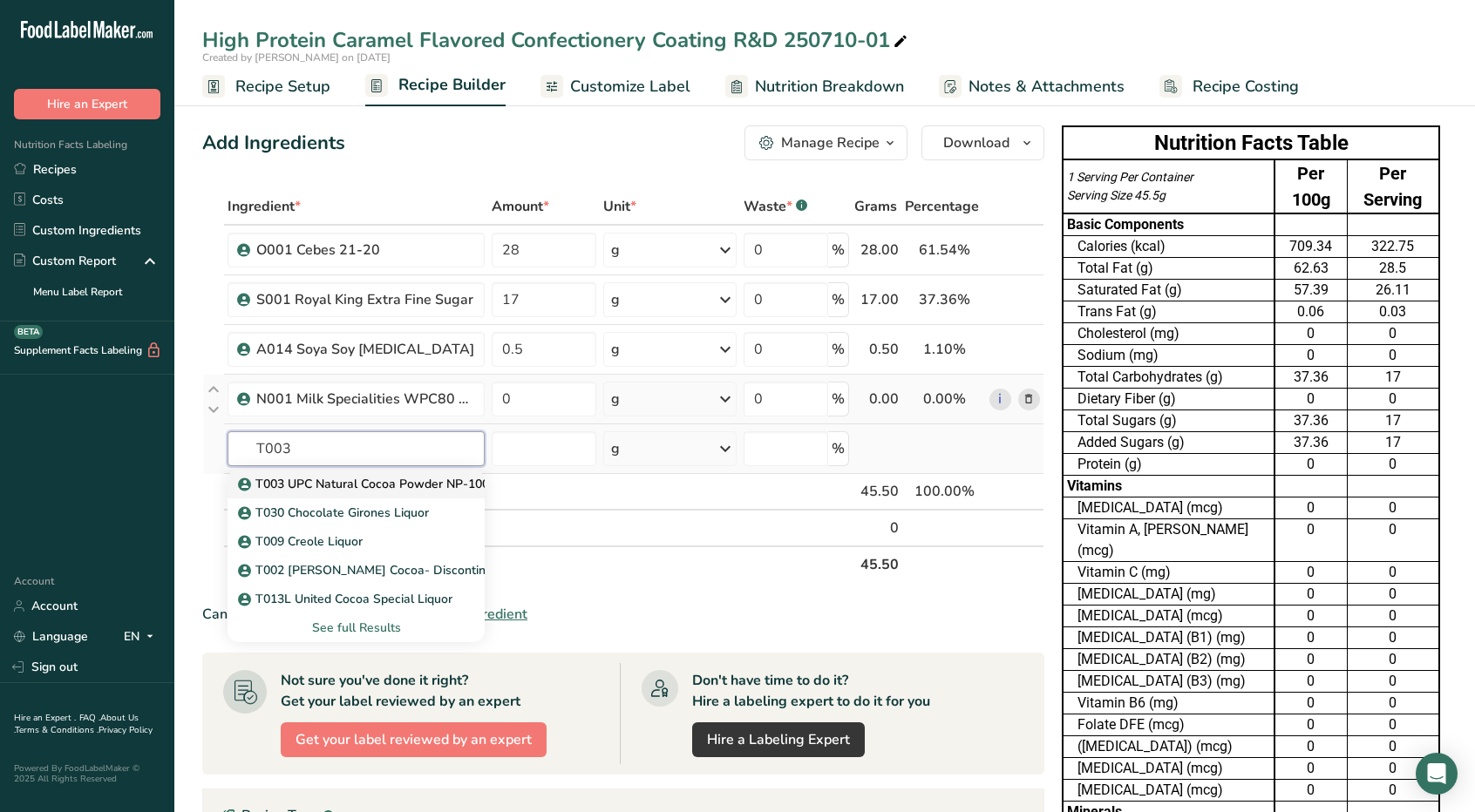 type on "T003" 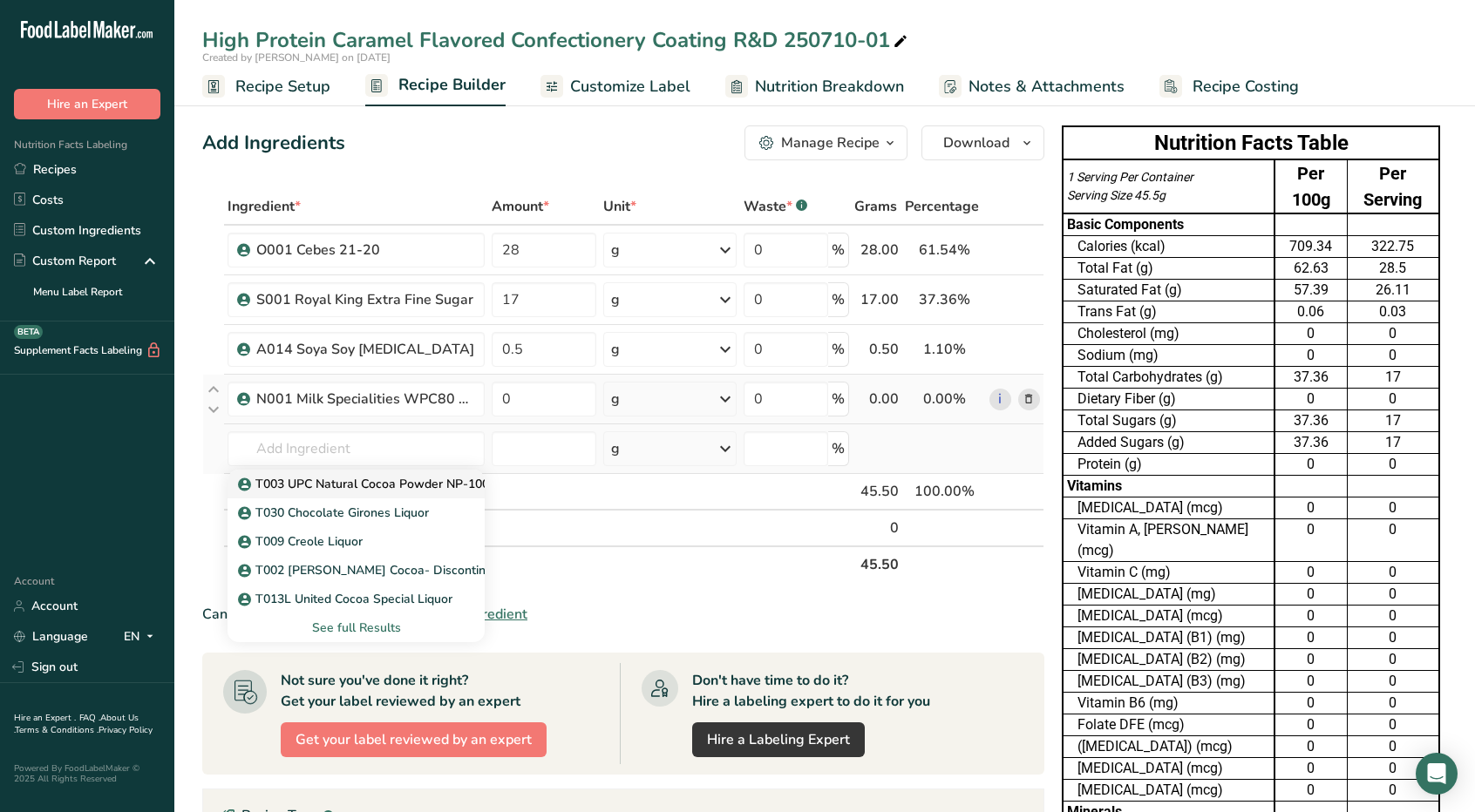 click on "T003 UPC Natural Cocoa Powder NP-100" at bounding box center [356, 484] 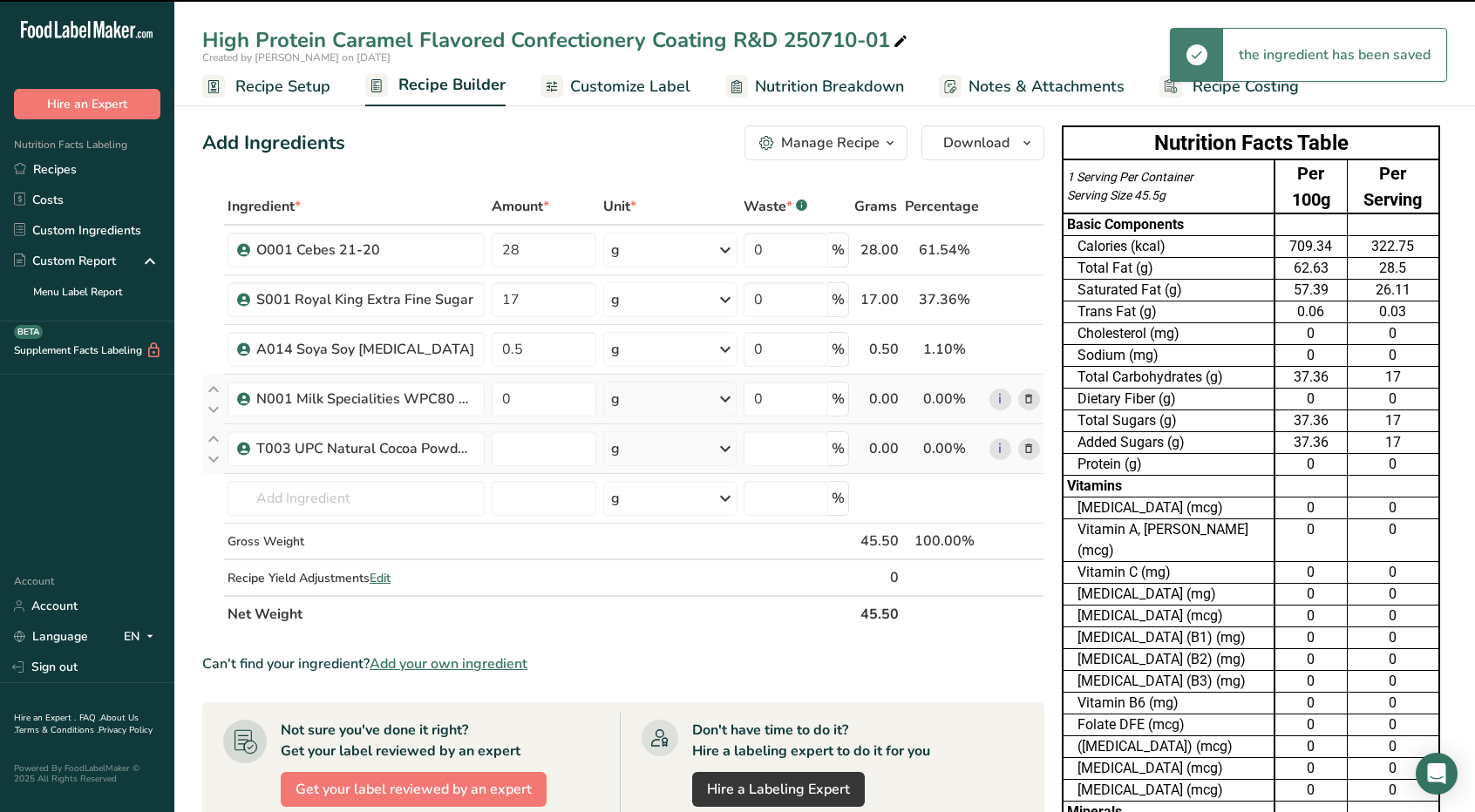 type on "0" 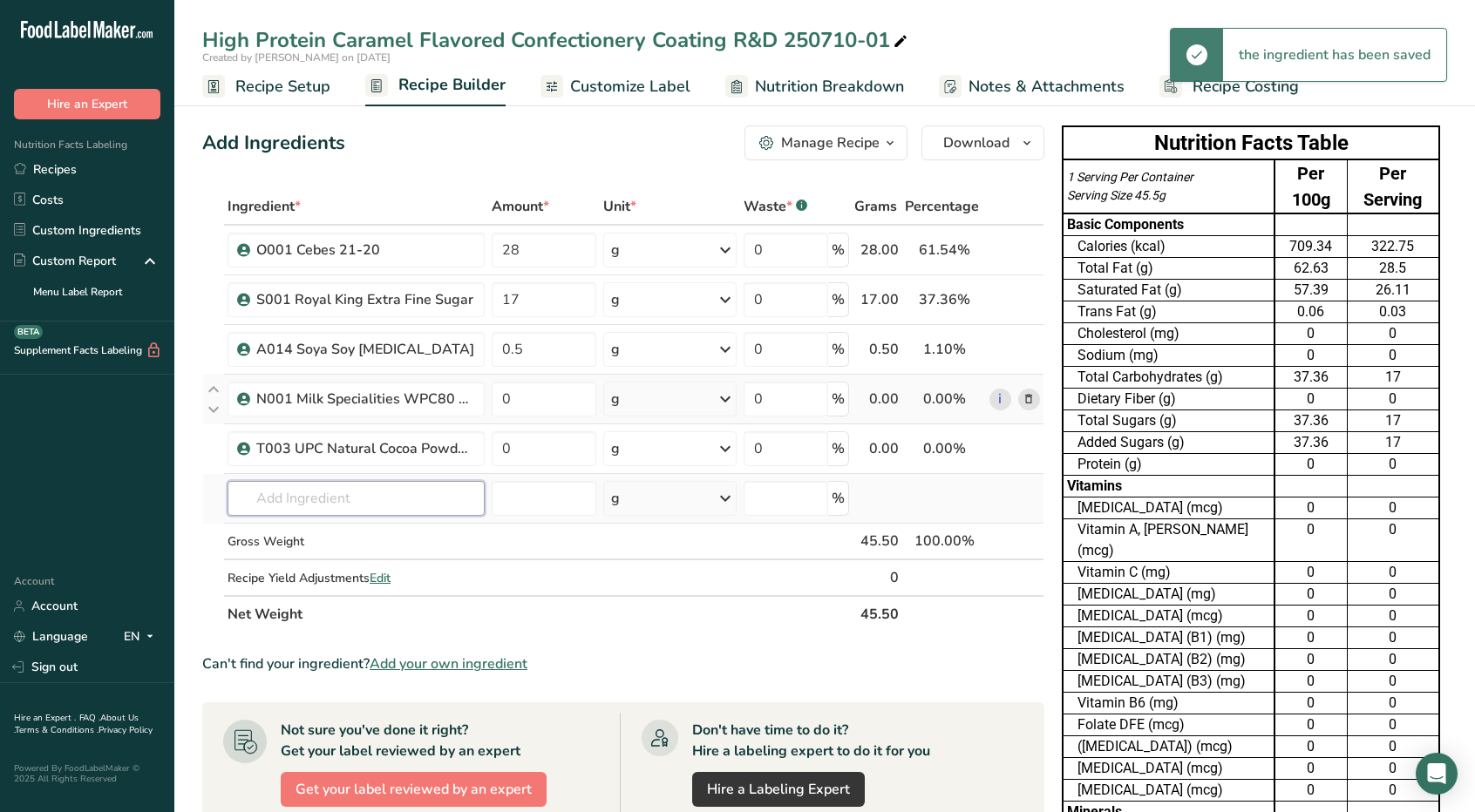 click at bounding box center (356, 498) 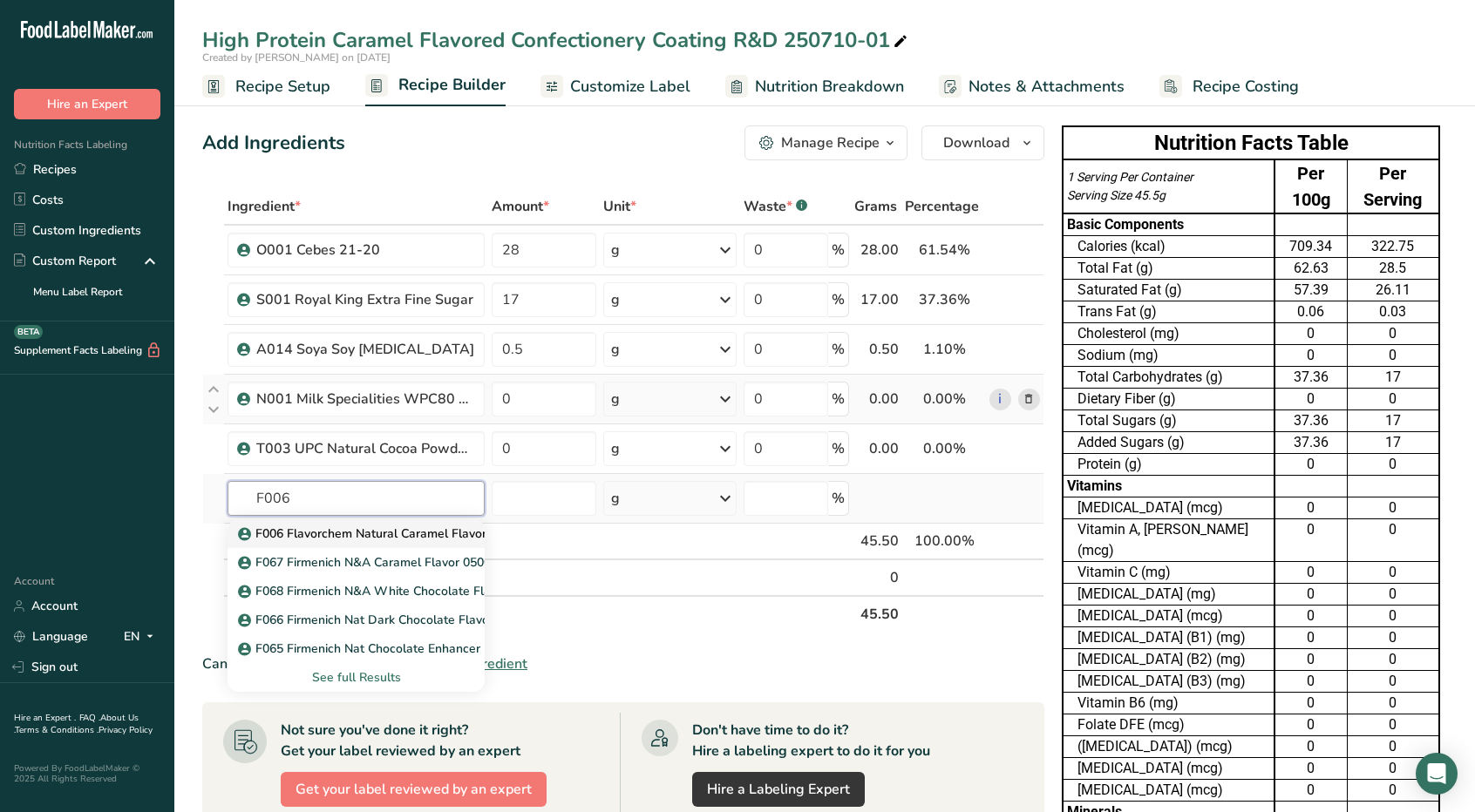type on "F006" 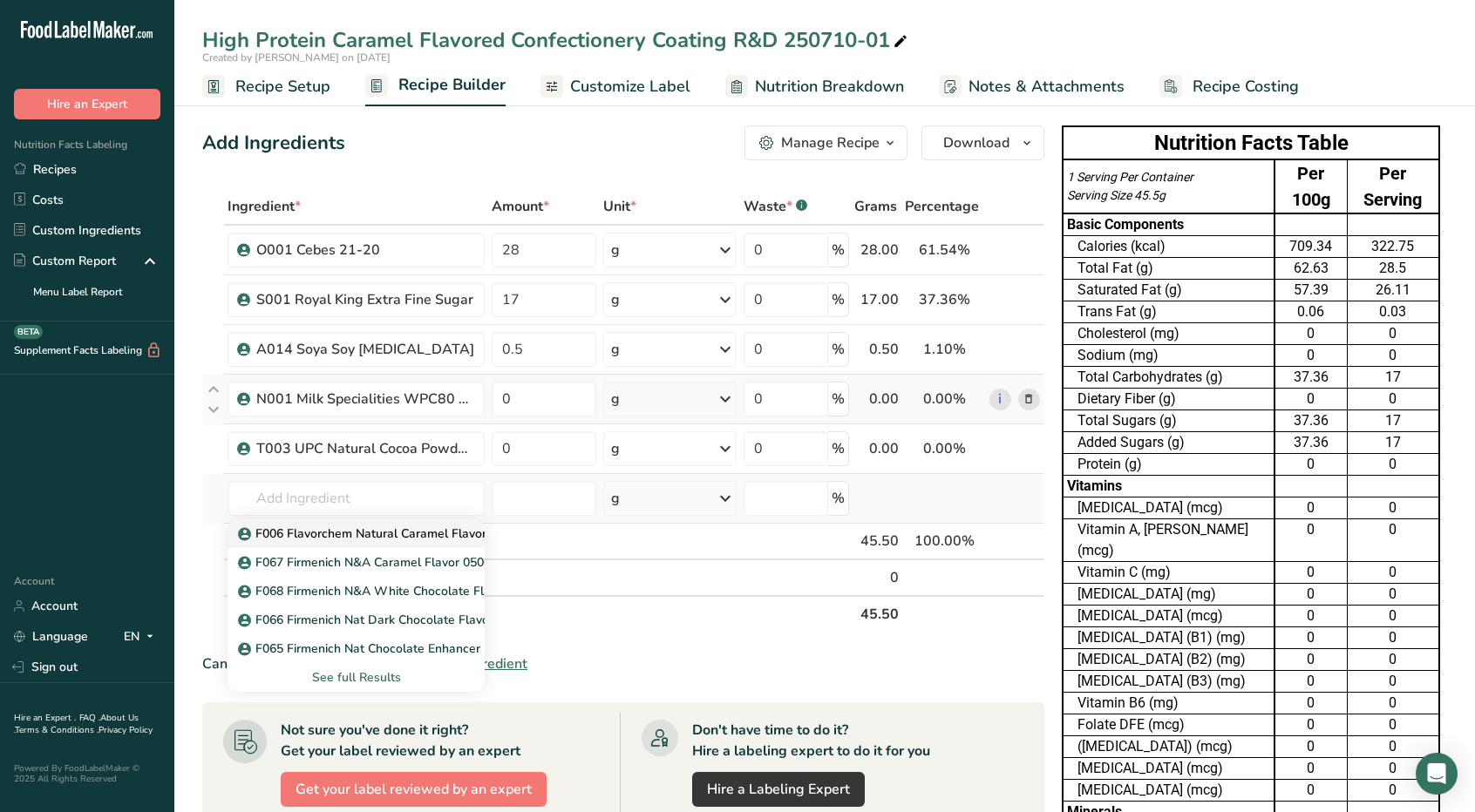 click on "F006 Flavorchem Natural Caramel Flavor 12.2089" at bounding box center [388, 533] 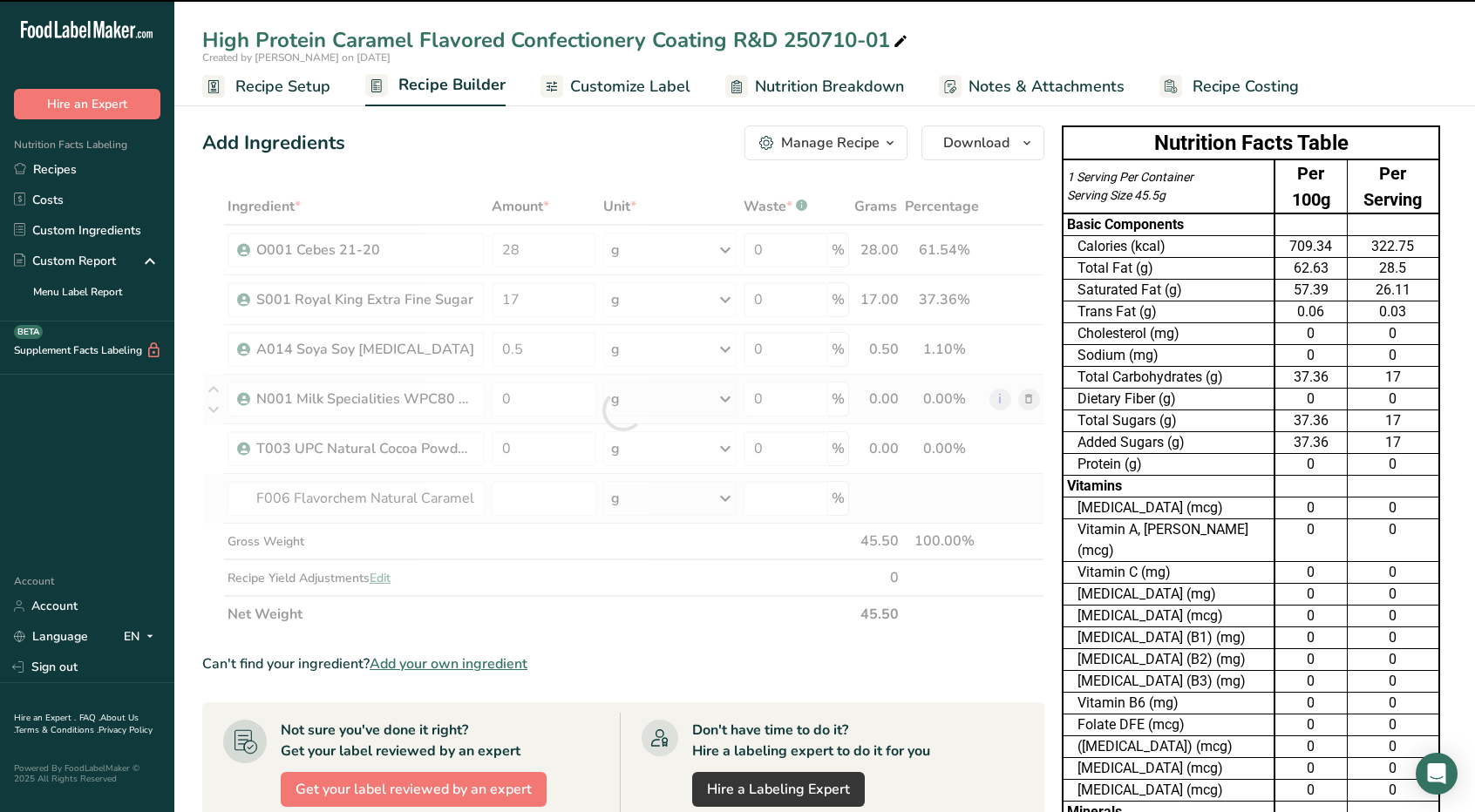 type on "0" 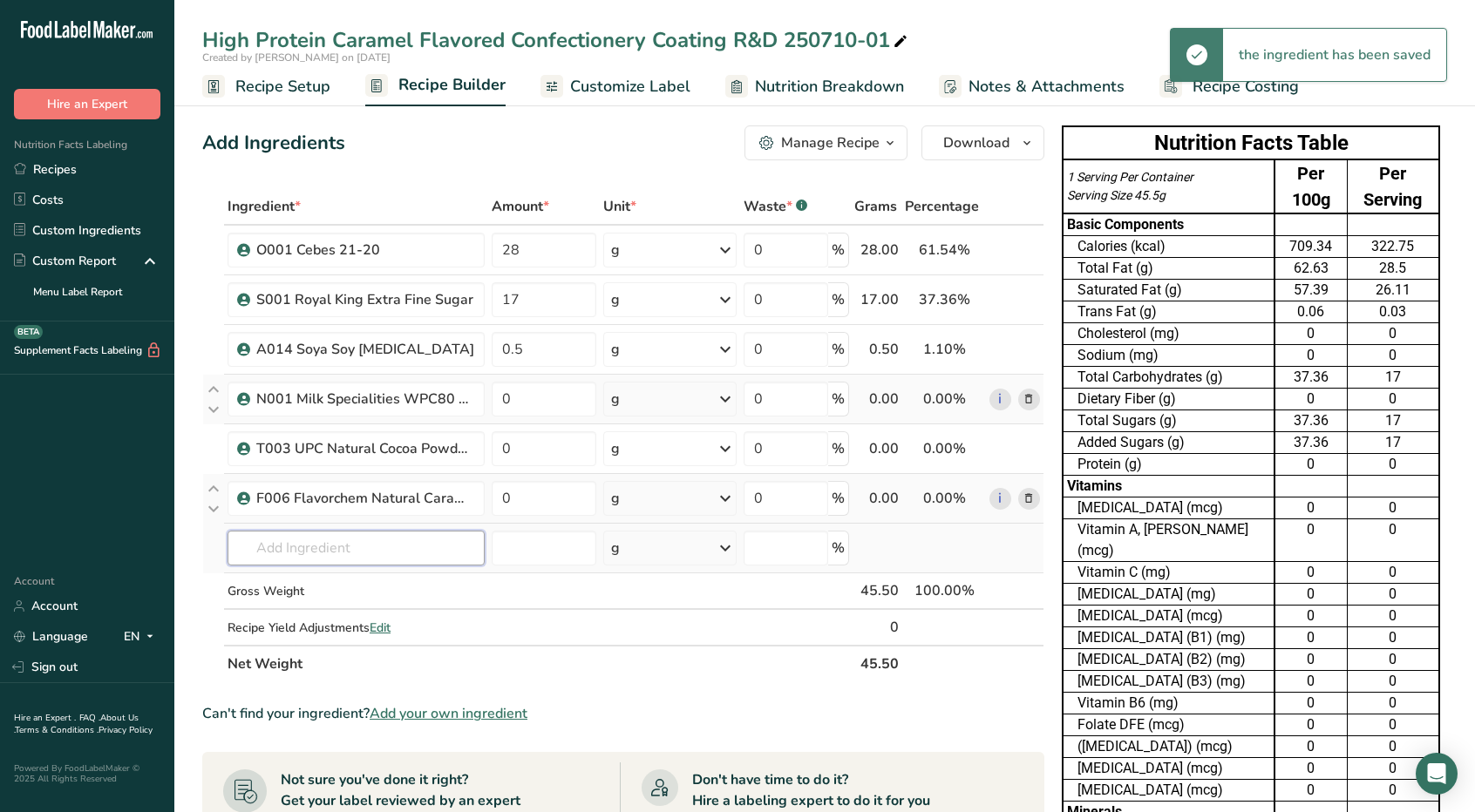 click at bounding box center [356, 548] 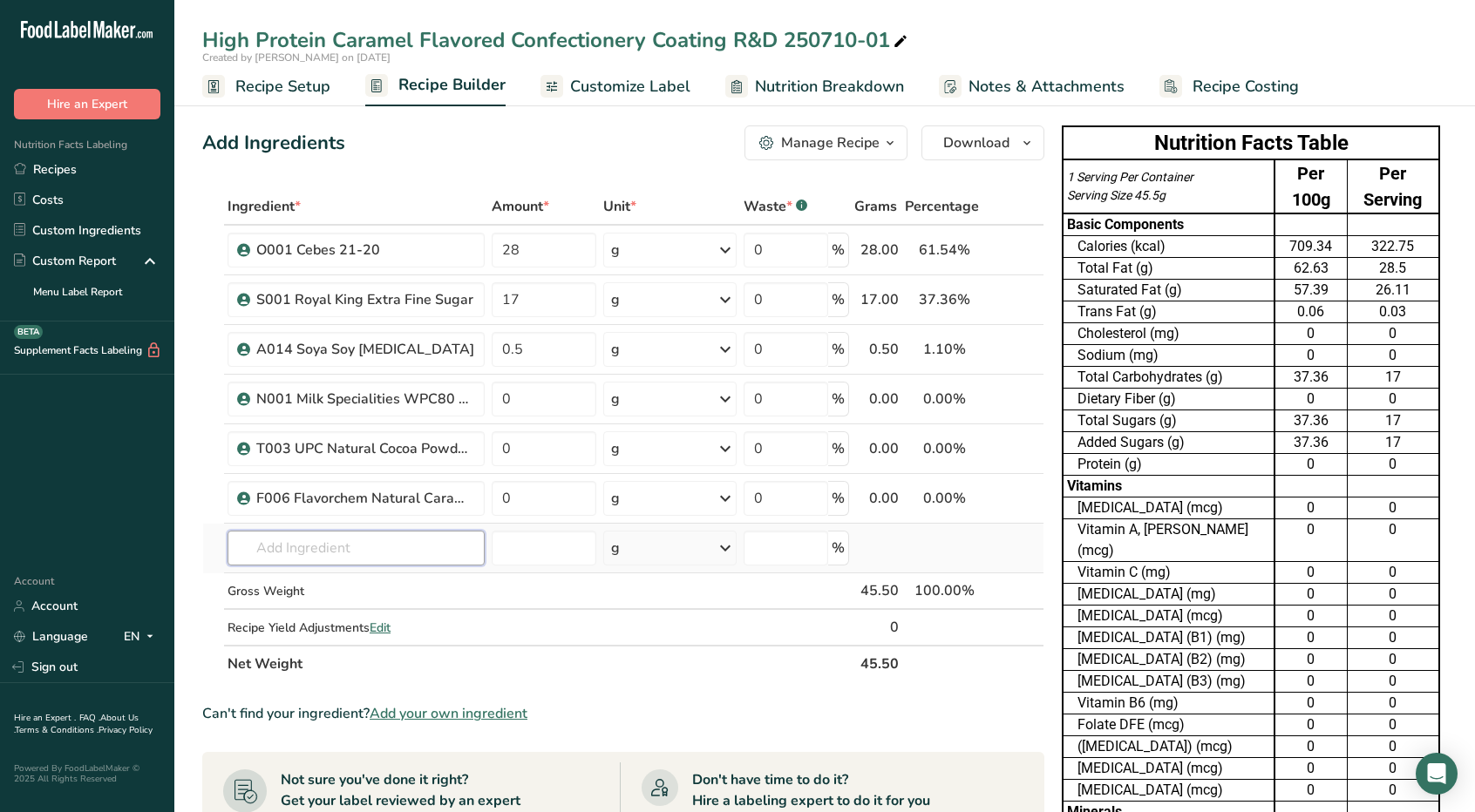 click at bounding box center [356, 548] 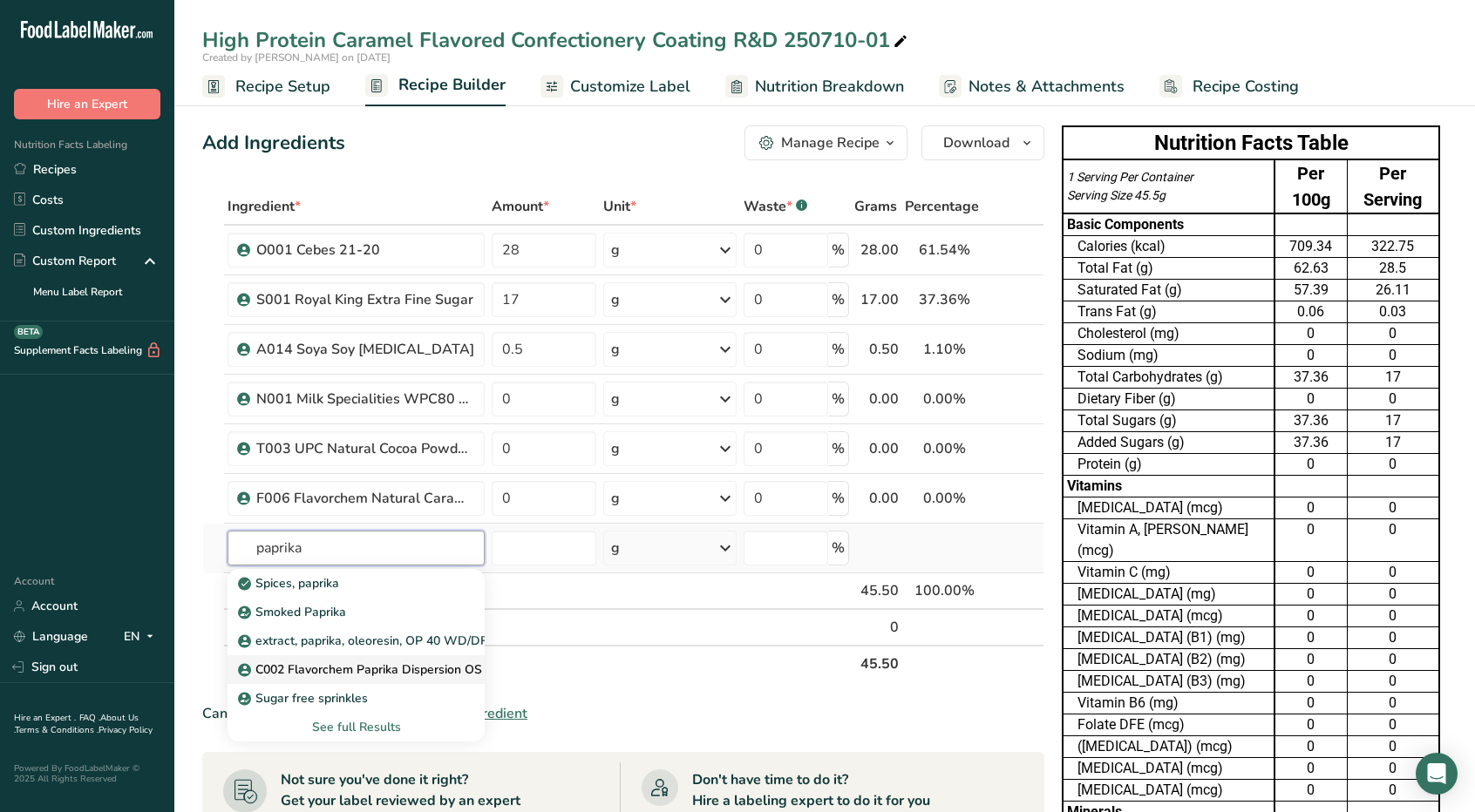type on "paprika" 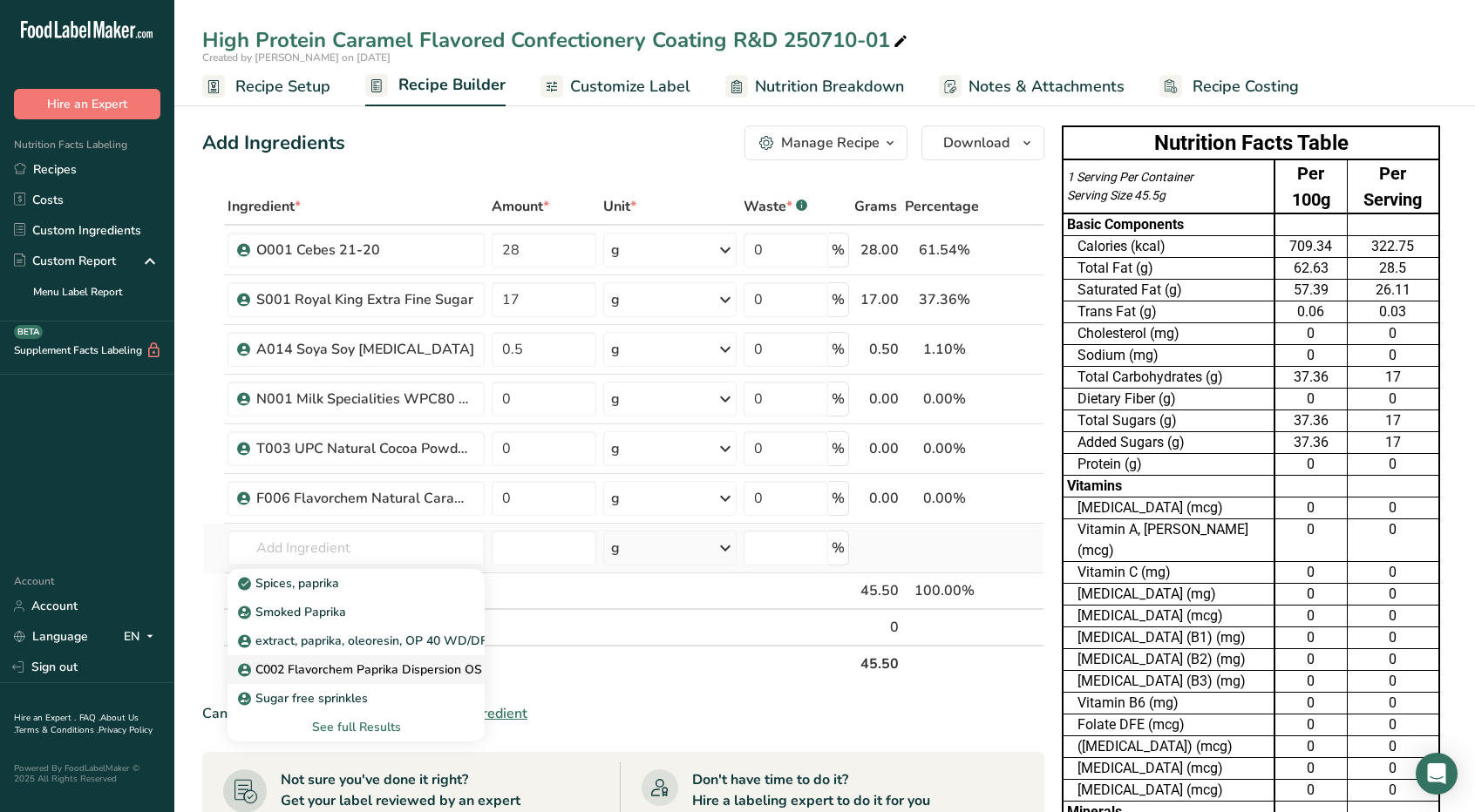 click on "C002 Flavorchem Paprika Dispersion OS 85.6002" at bounding box center (385, 669) 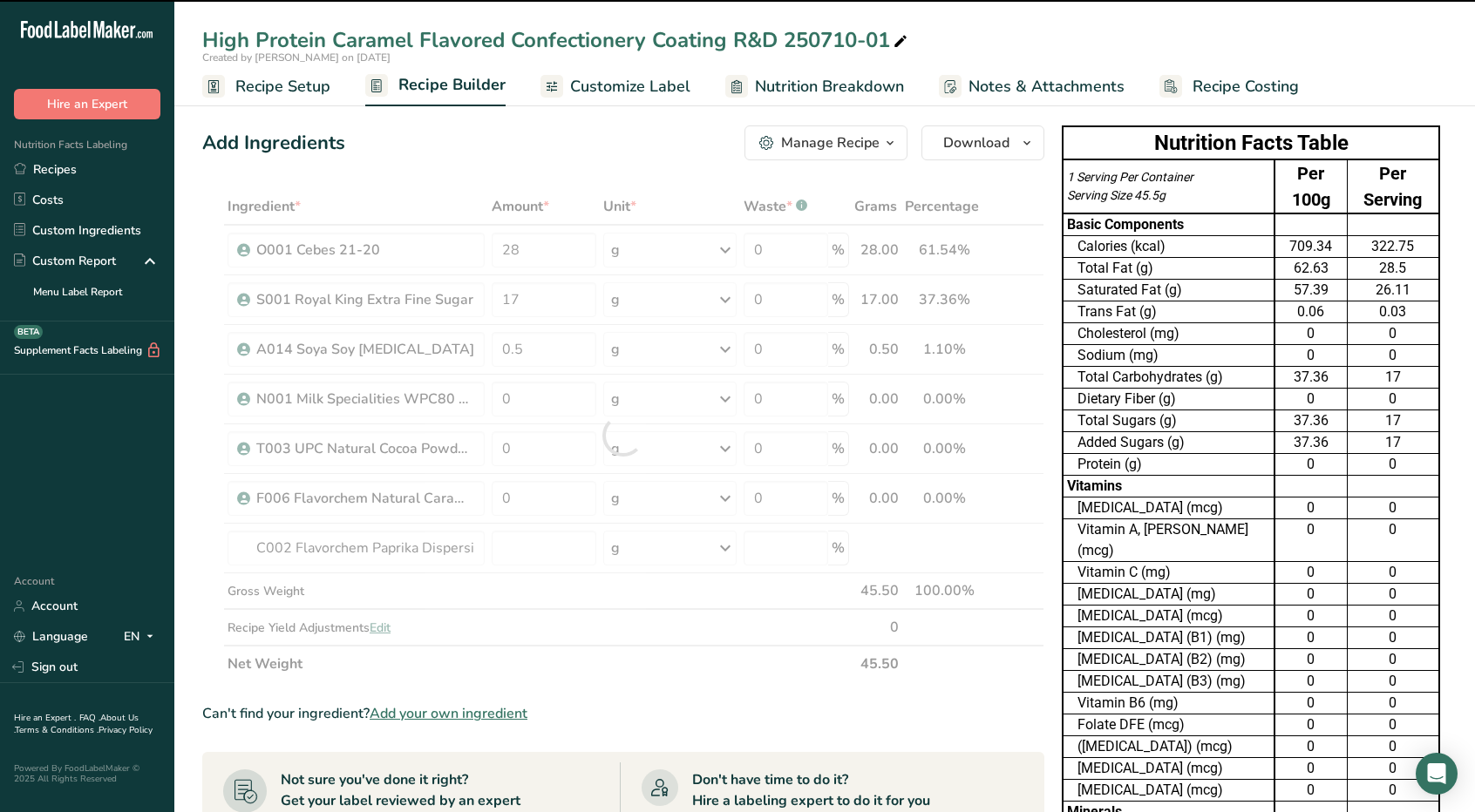 type on "0" 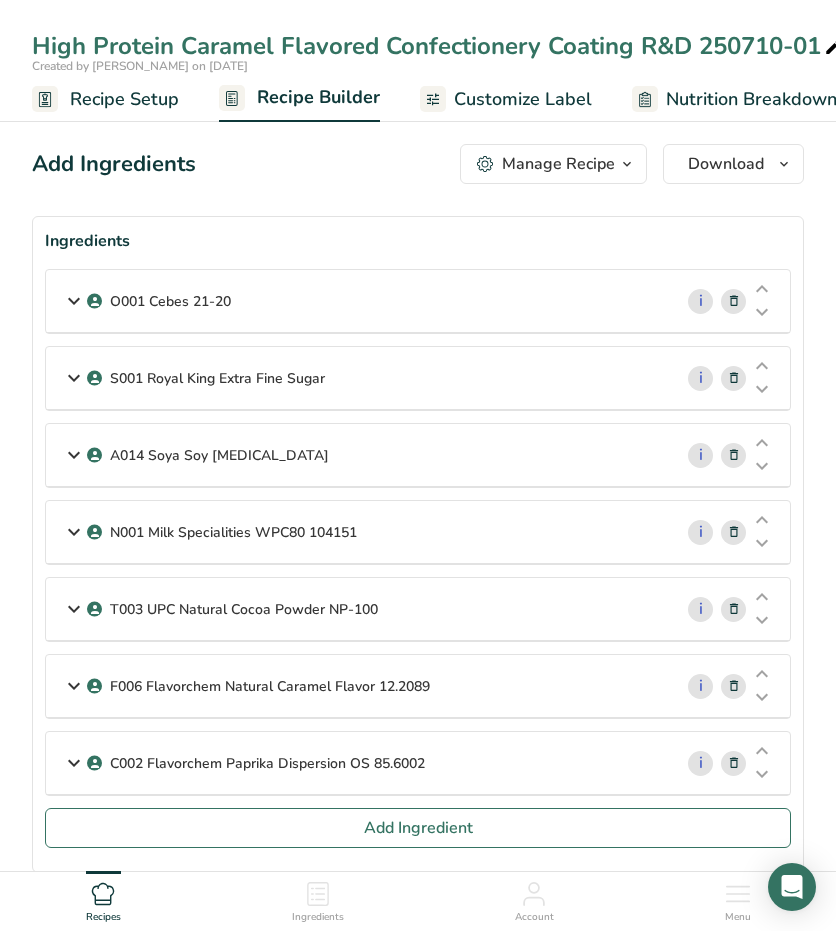 click at bounding box center (74, 301) 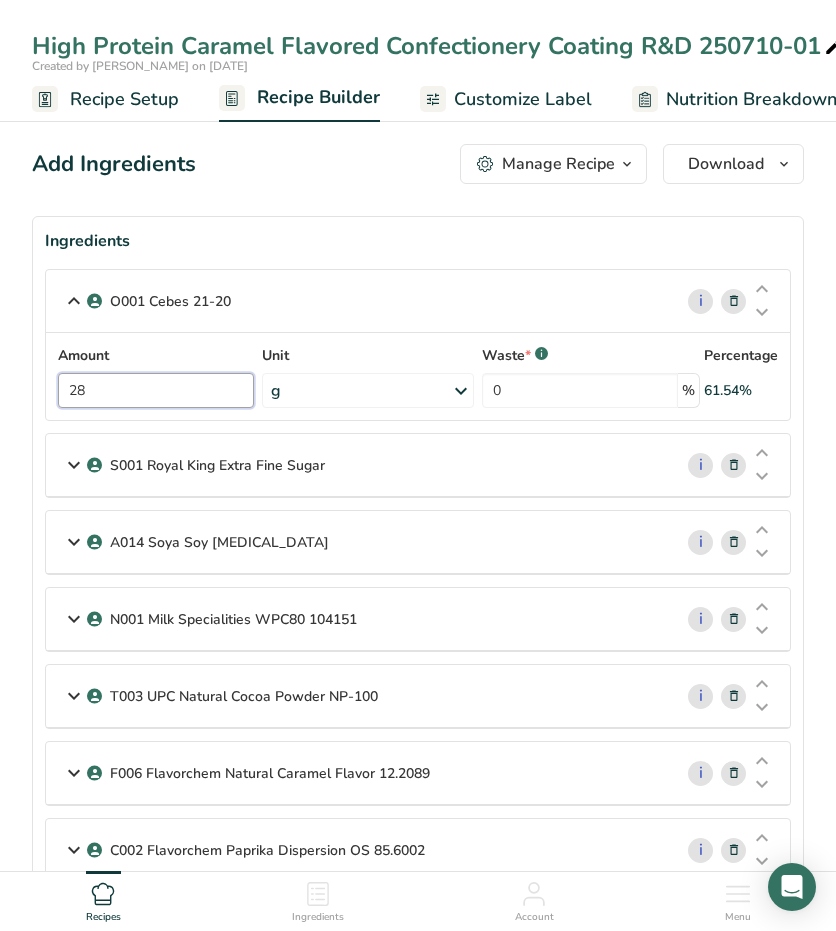 drag, startPoint x: 141, startPoint y: 391, endPoint x: -65, endPoint y: 381, distance: 206.24257 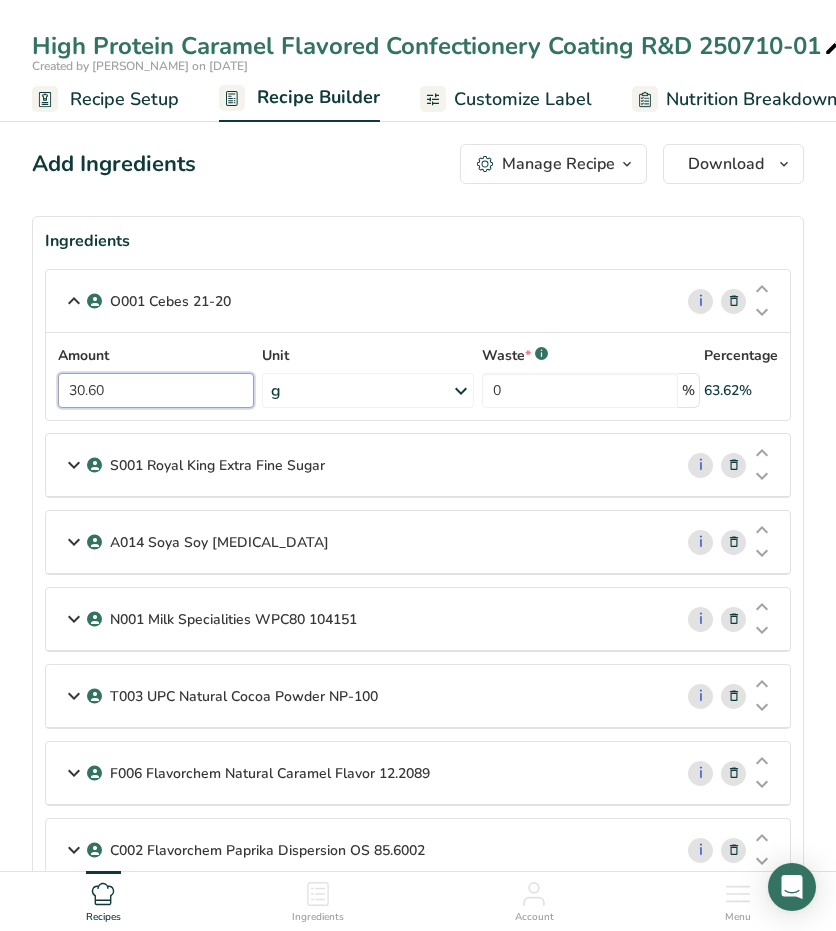 type on "30.60" 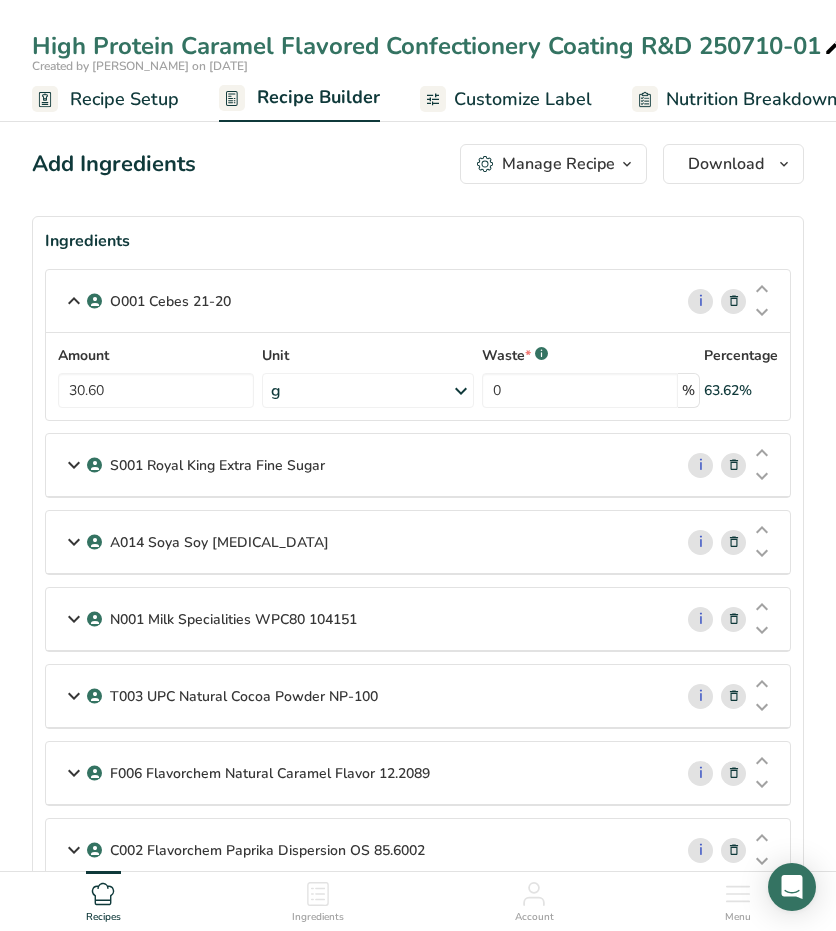 click at bounding box center (74, 465) 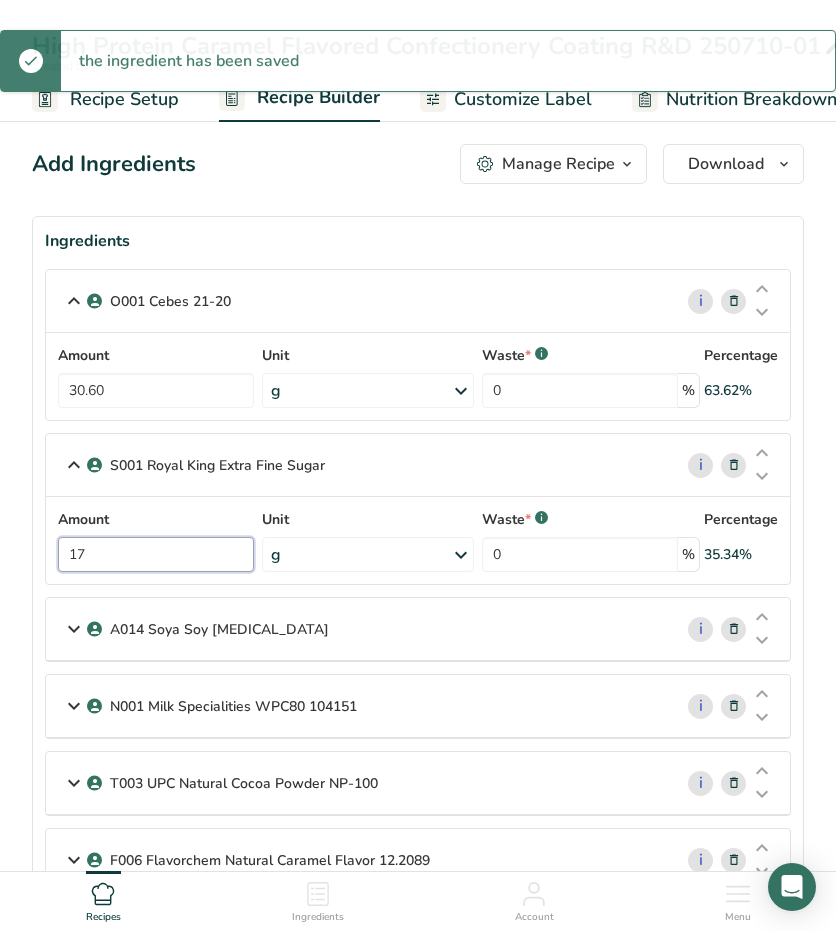 drag, startPoint x: 143, startPoint y: 547, endPoint x: -146, endPoint y: 506, distance: 291.89383 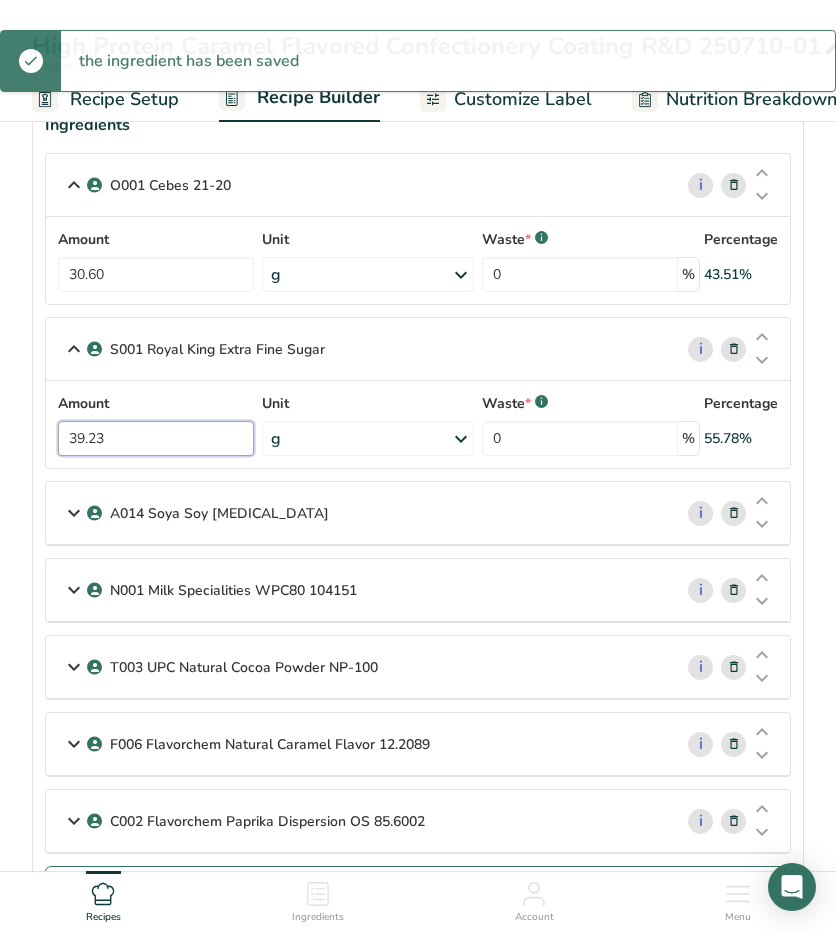 scroll, scrollTop: 300, scrollLeft: 0, axis: vertical 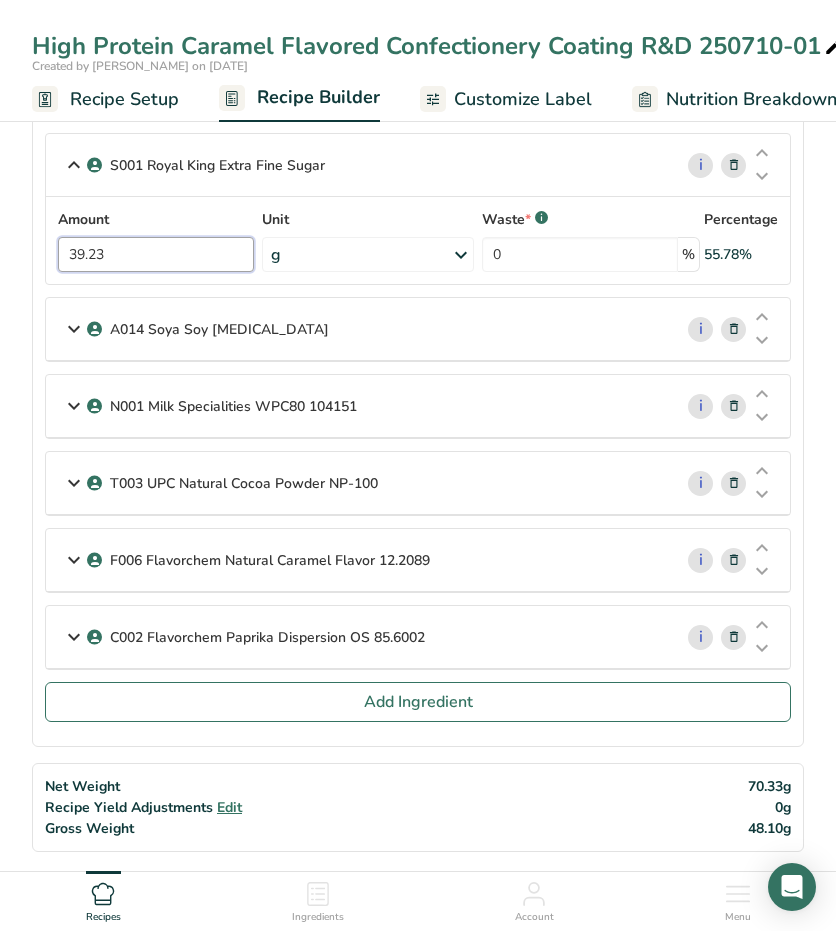 type on "39.23" 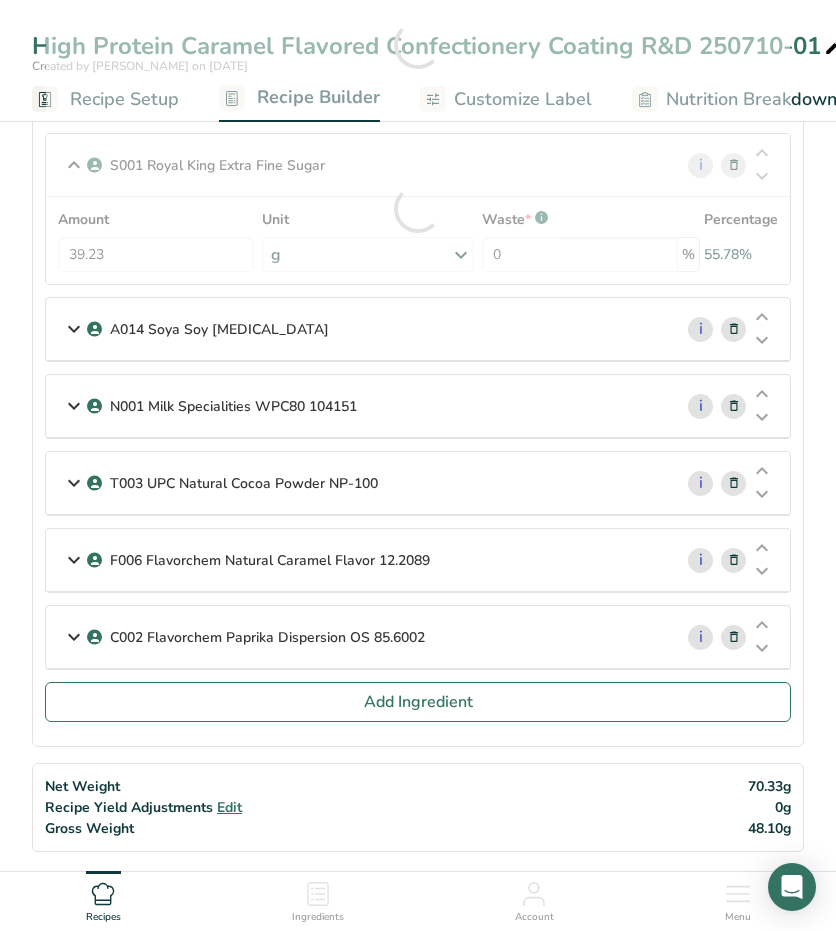 click at bounding box center (74, 406) 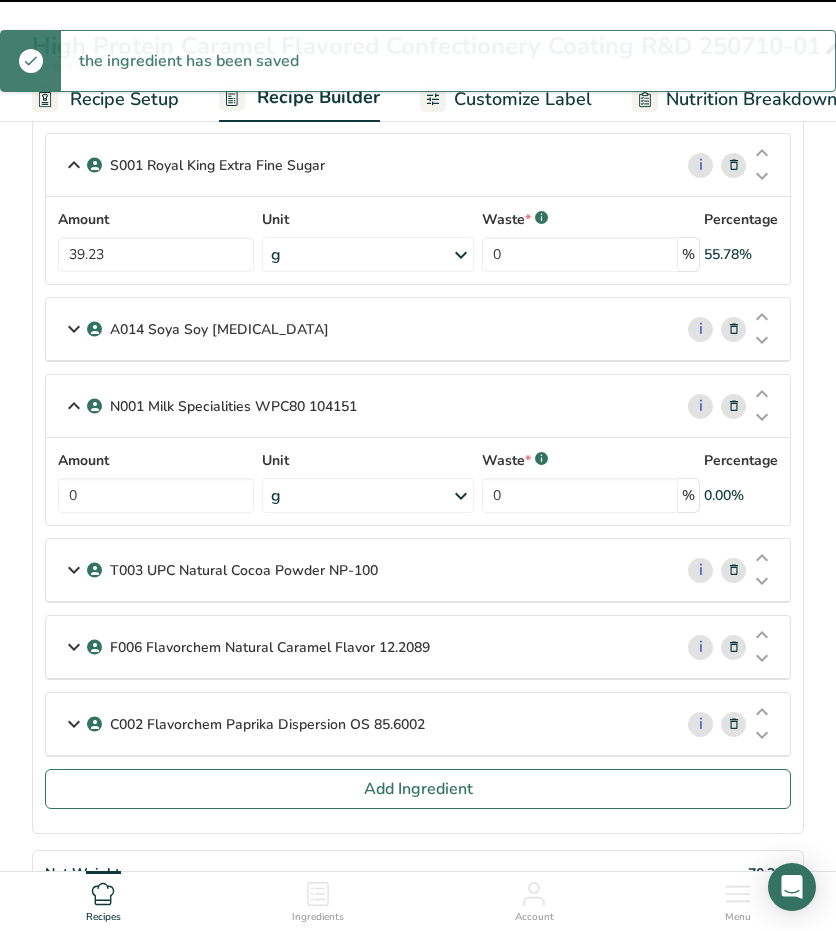 click at bounding box center (418, 450) 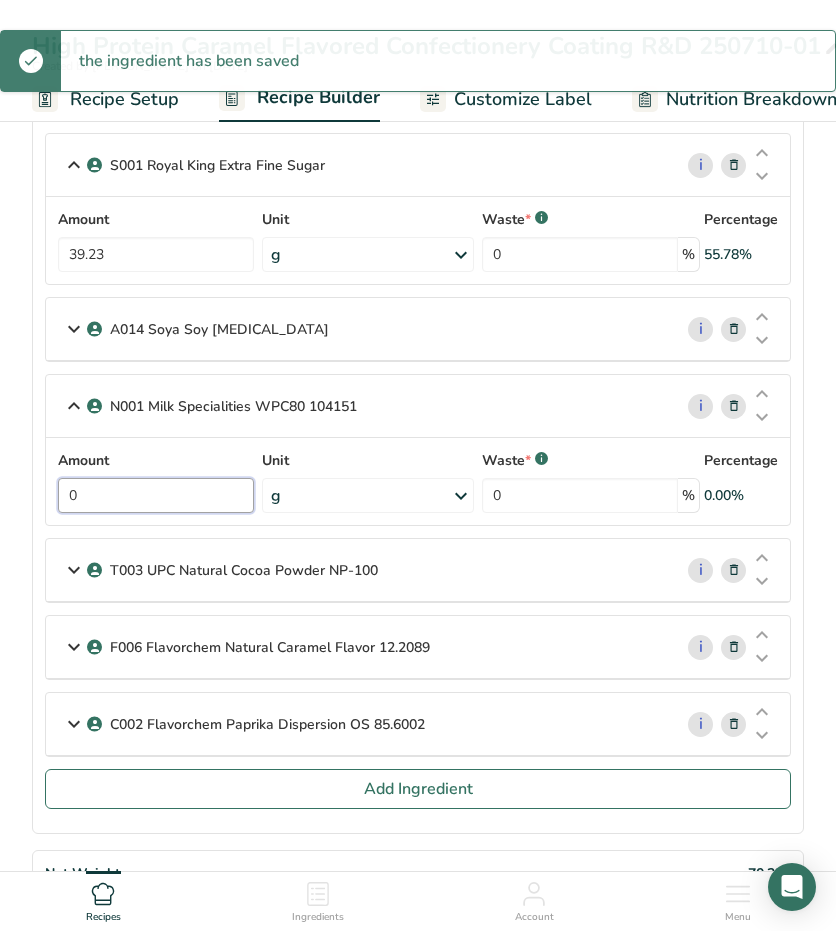 drag, startPoint x: -18, startPoint y: 466, endPoint x: -126, endPoint y: 457, distance: 108.37435 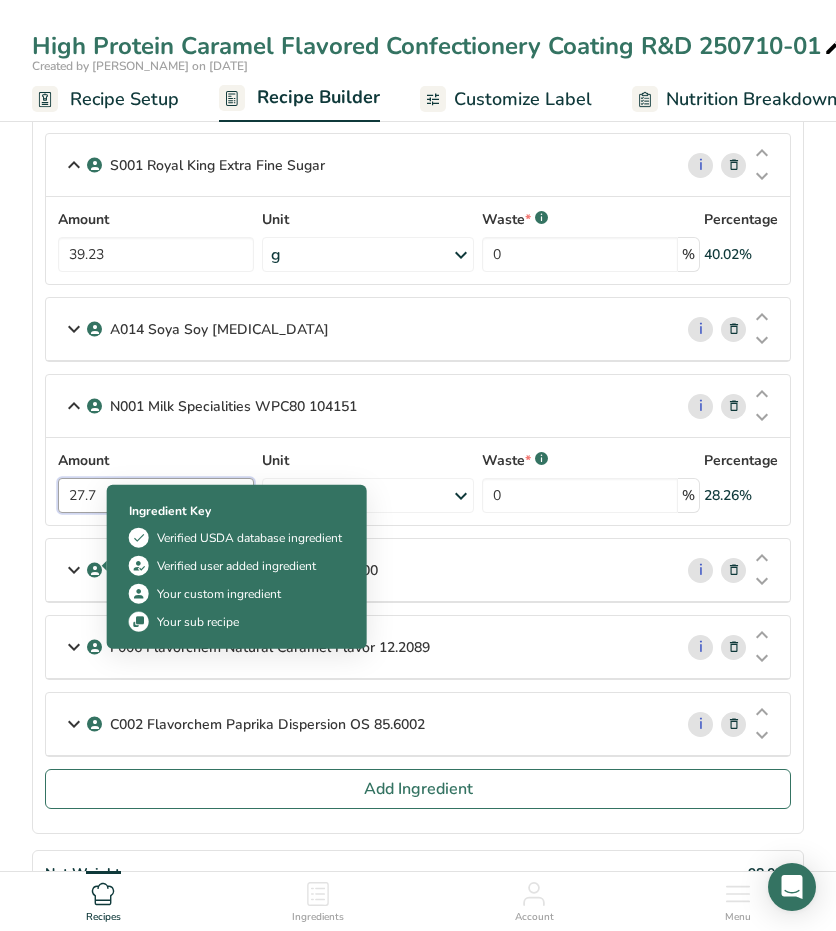 type on "27.7" 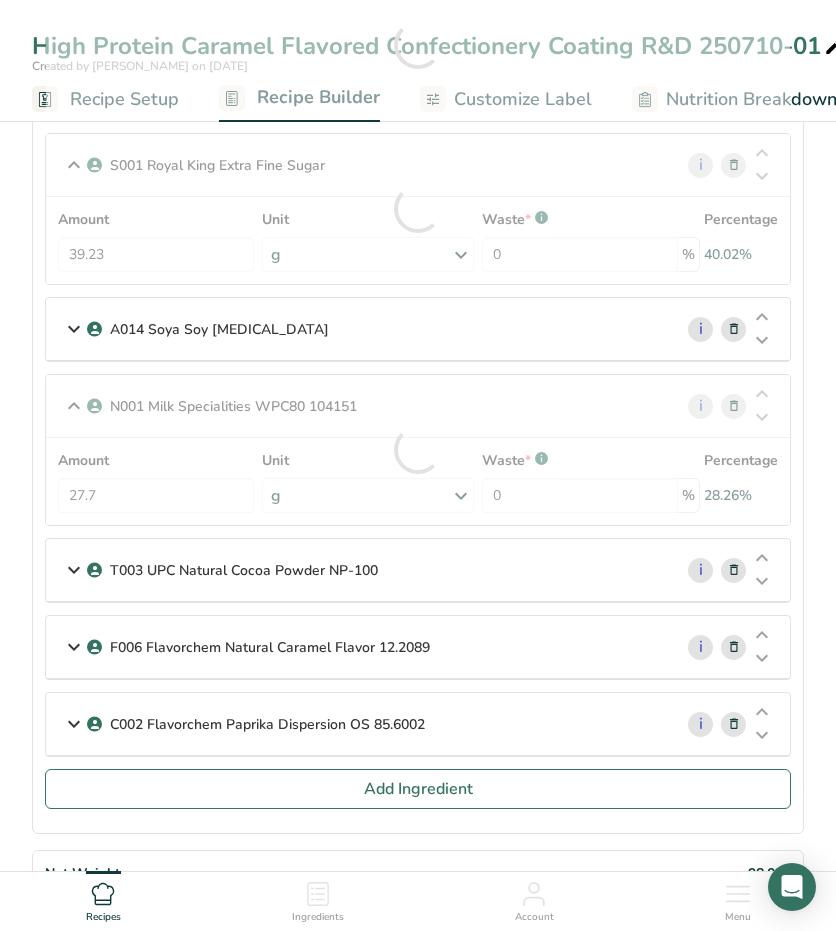 click at bounding box center [74, 570] 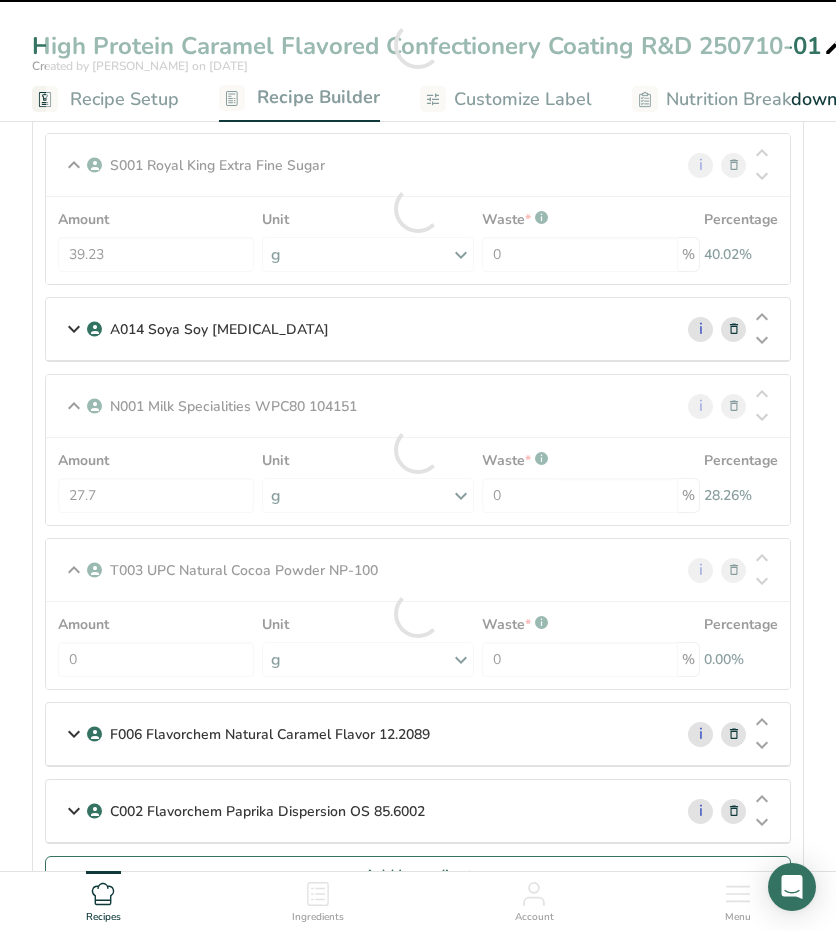 click at bounding box center (418, 614) 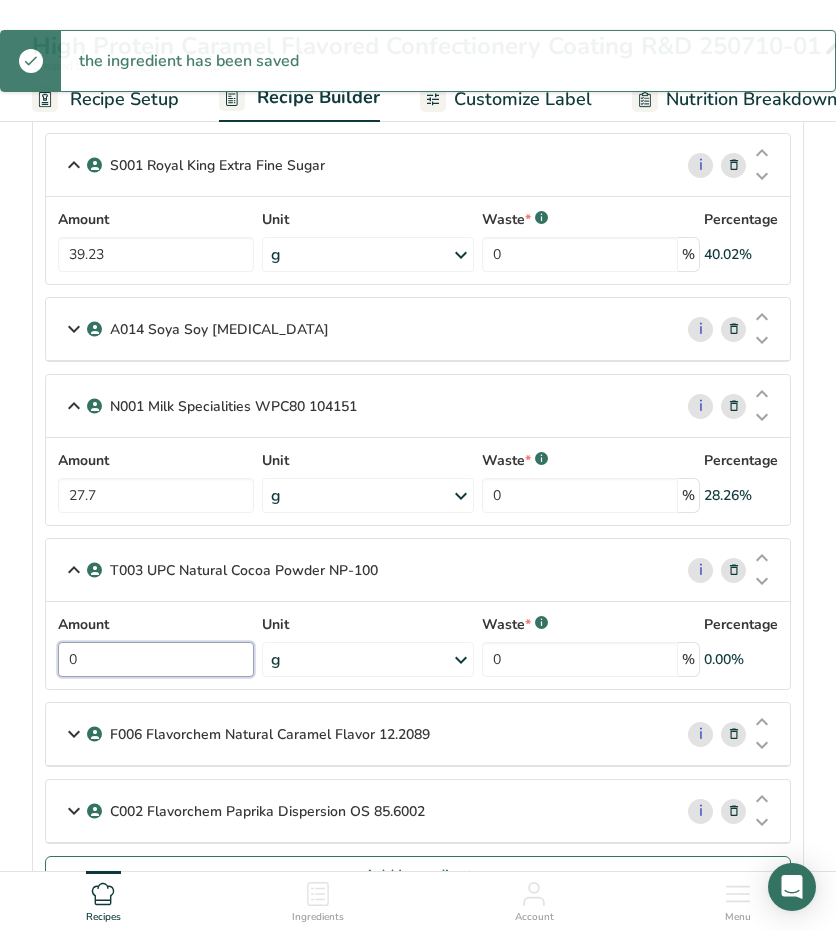 drag, startPoint x: -26, startPoint y: 671, endPoint x: -158, endPoint y: 672, distance: 132.00378 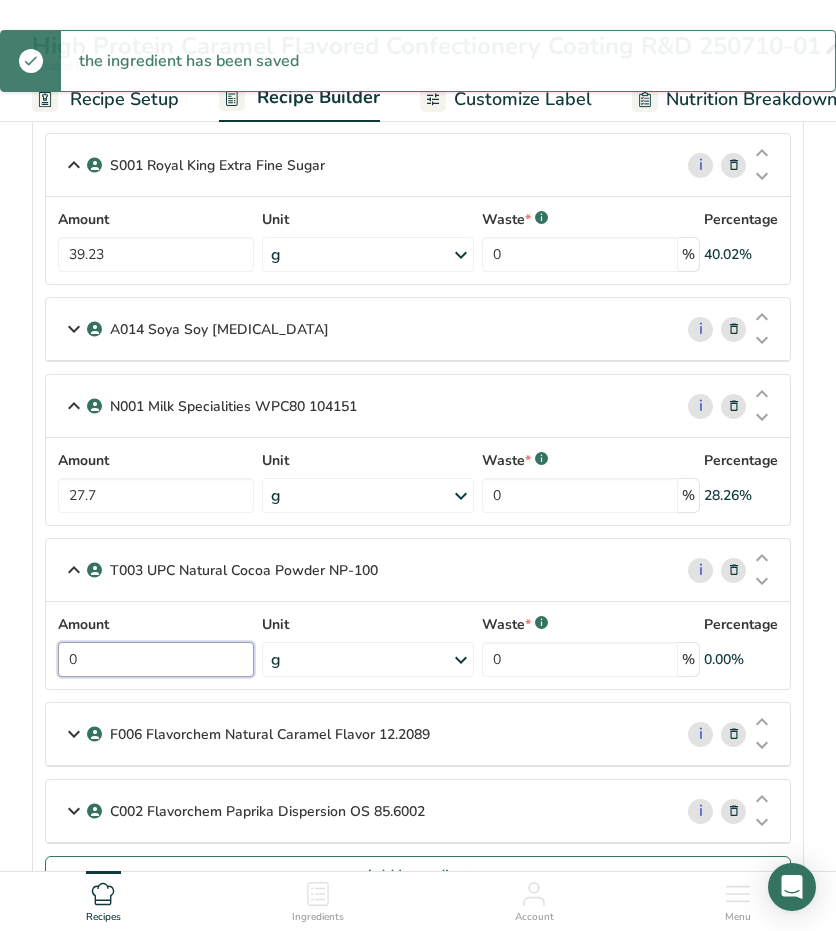 click on "High Protein Caramel Flavored Confectionery Coating R&D 250710-01
Created by [PERSON_NAME] on [DATE]
Recipe Setup                       Recipe Builder   Customize Label               Nutrition Breakdown               Notes & Attachments                 Recipe Costing
Add Ingredients
Manage Recipe         Delete Recipe           Duplicate Recipe             Scale Recipe             Save as Sub-Recipe   .a-a{fill:#347362;}.b-a{fill:#fff;}                               Nutrition Breakdown                 Recipe Card
NEW
[MEDICAL_DATA] Pattern Report           Activity History
Download
Choose your preferred label style
Standard FDA label
Standard FDA label
Tabular FDA label
Linear FDA label" at bounding box center [418, 1515] 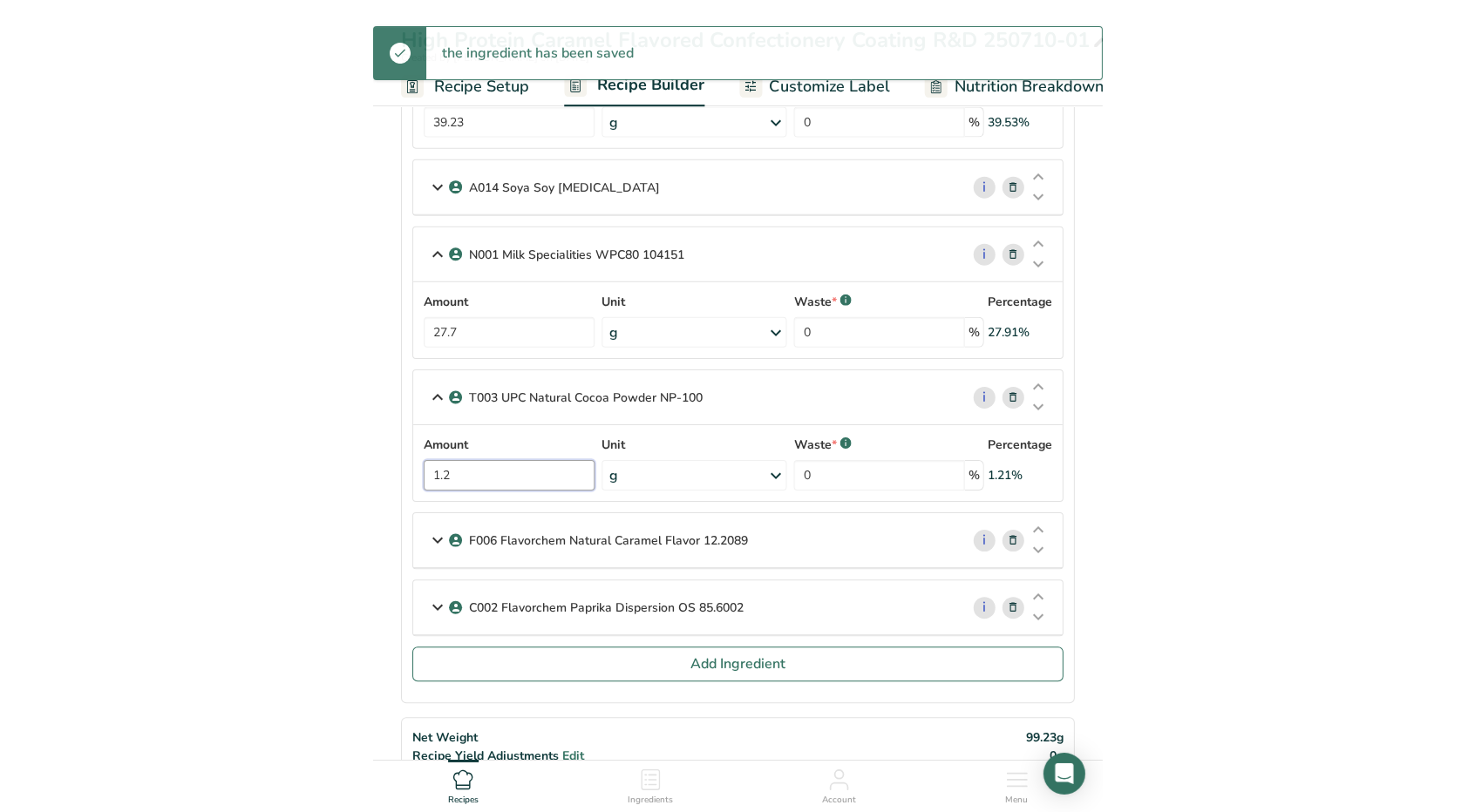 scroll, scrollTop: 436, scrollLeft: 0, axis: vertical 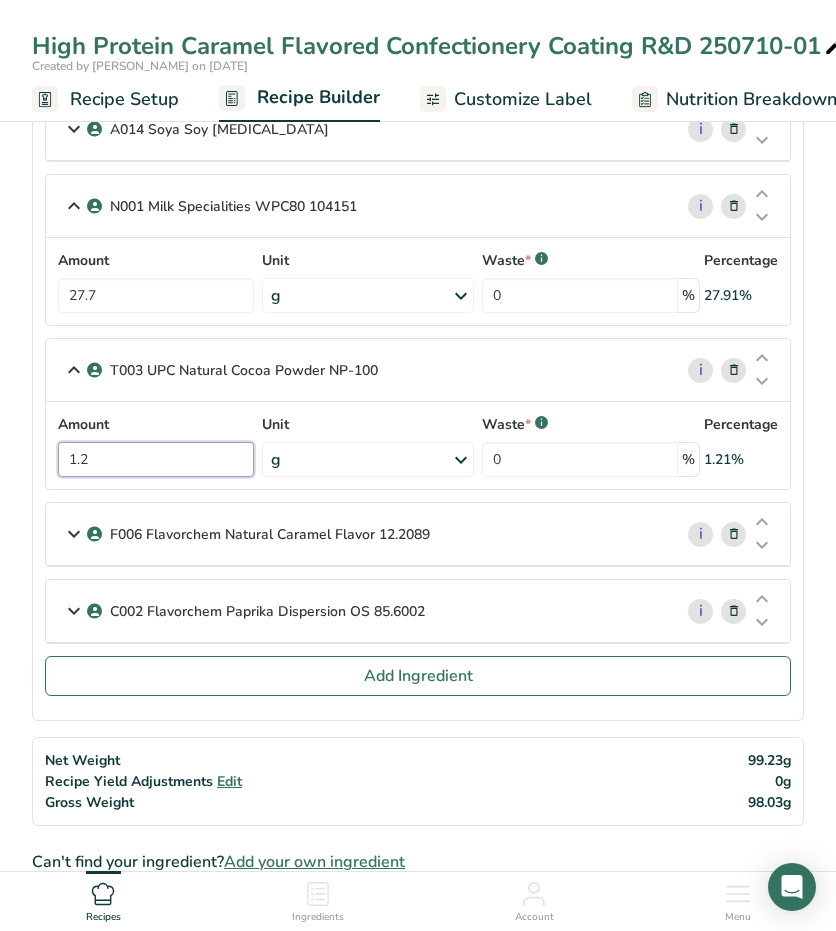 type on "1.2" 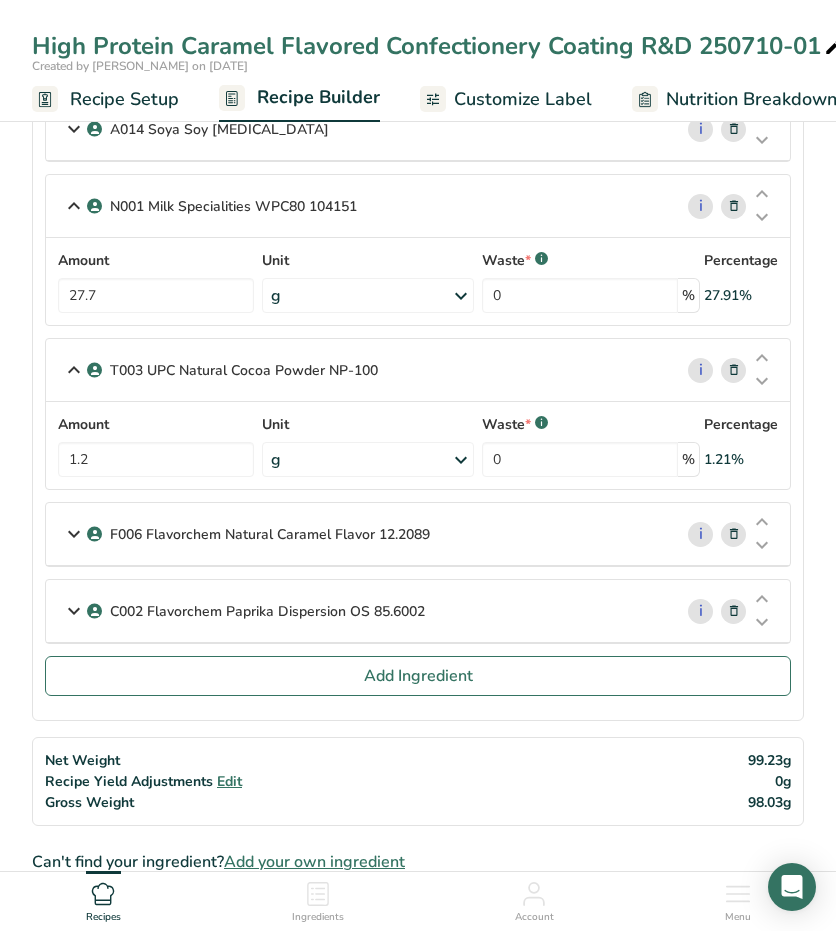 click at bounding box center (74, 534) 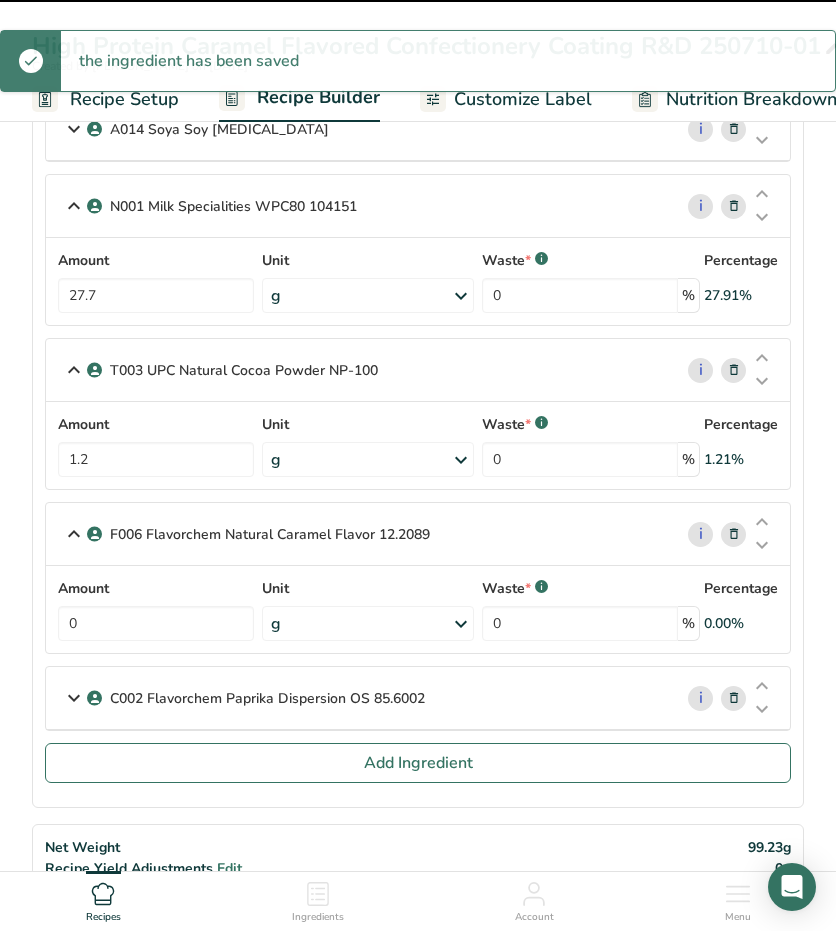 click on "Amount 0   Unit
g
Weight Units
g
kg
mg
See more
Volume Units
l
mL
fl oz
See more
Waste  *   .a-a{fill:#347362;}.b-a{fill:#fff;}           0   %   Percentage
0.00%" at bounding box center [418, 609] 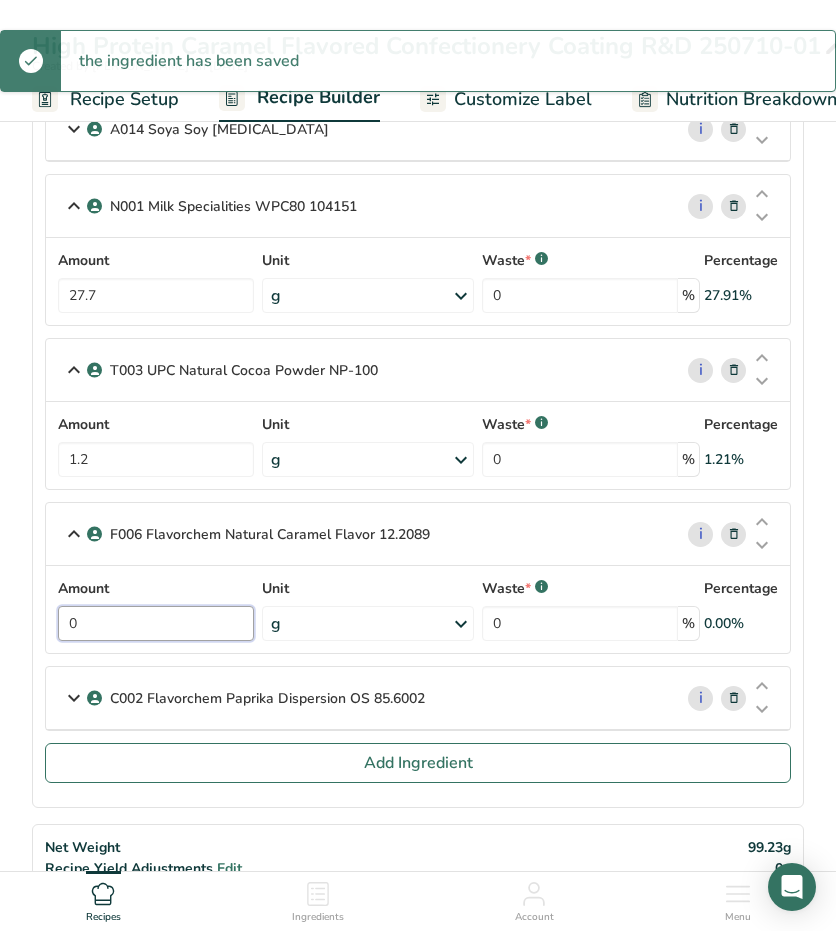 drag, startPoint x: 126, startPoint y: 614, endPoint x: -30, endPoint y: 593, distance: 157.40712 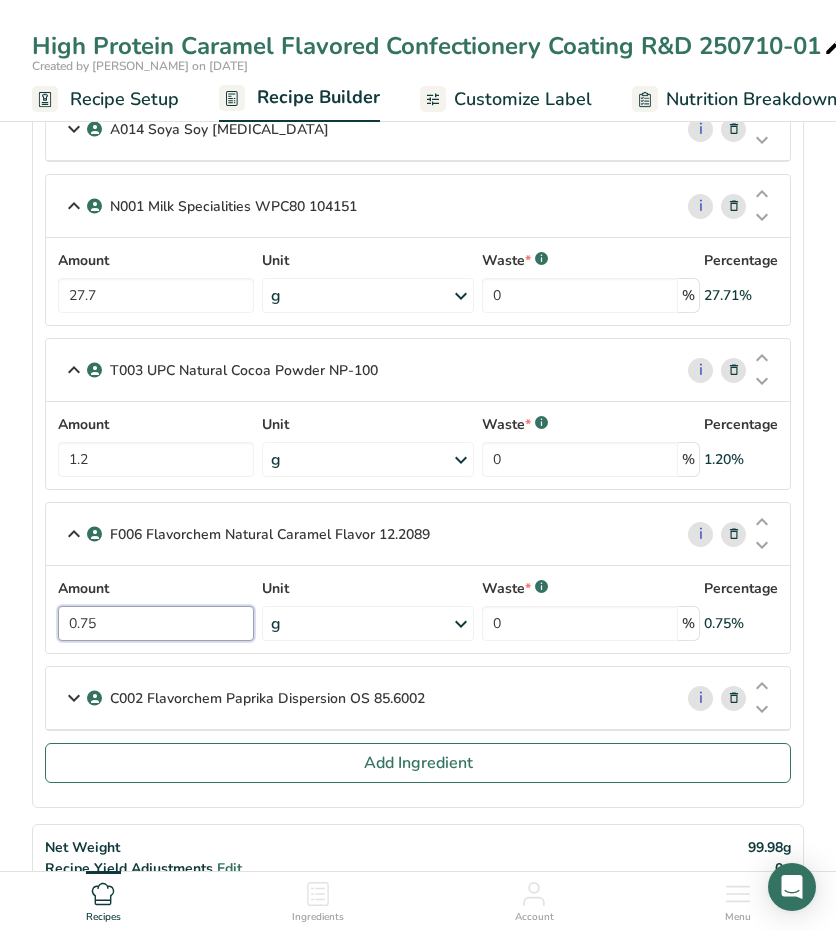 type on "0.75" 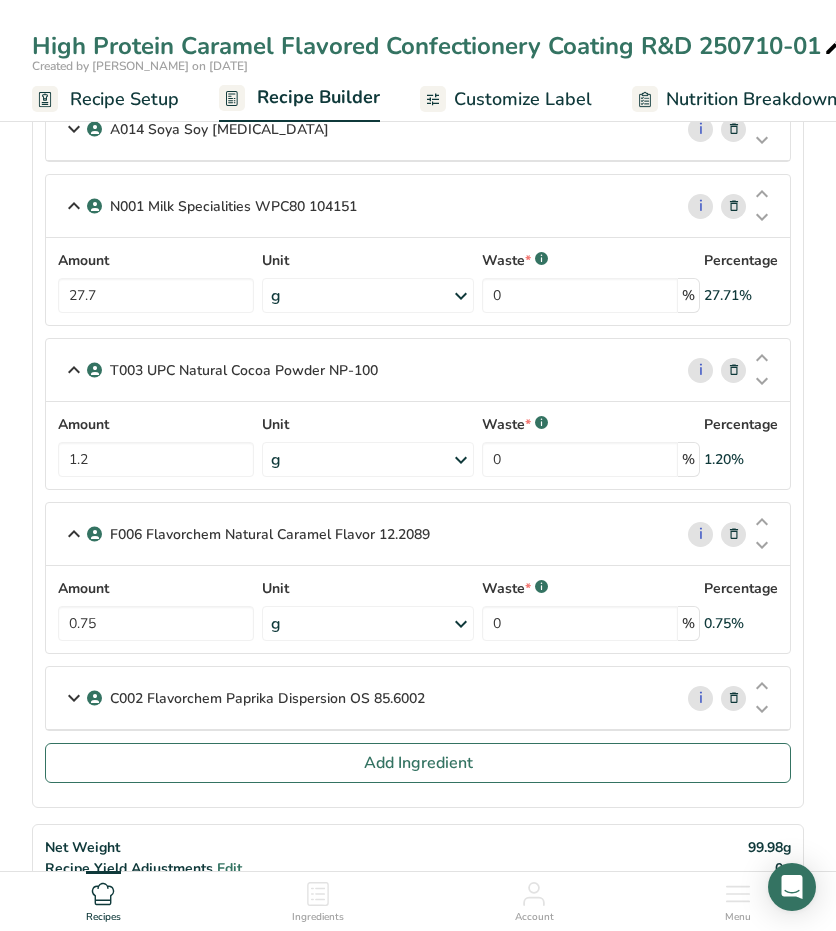 click at bounding box center (74, 698) 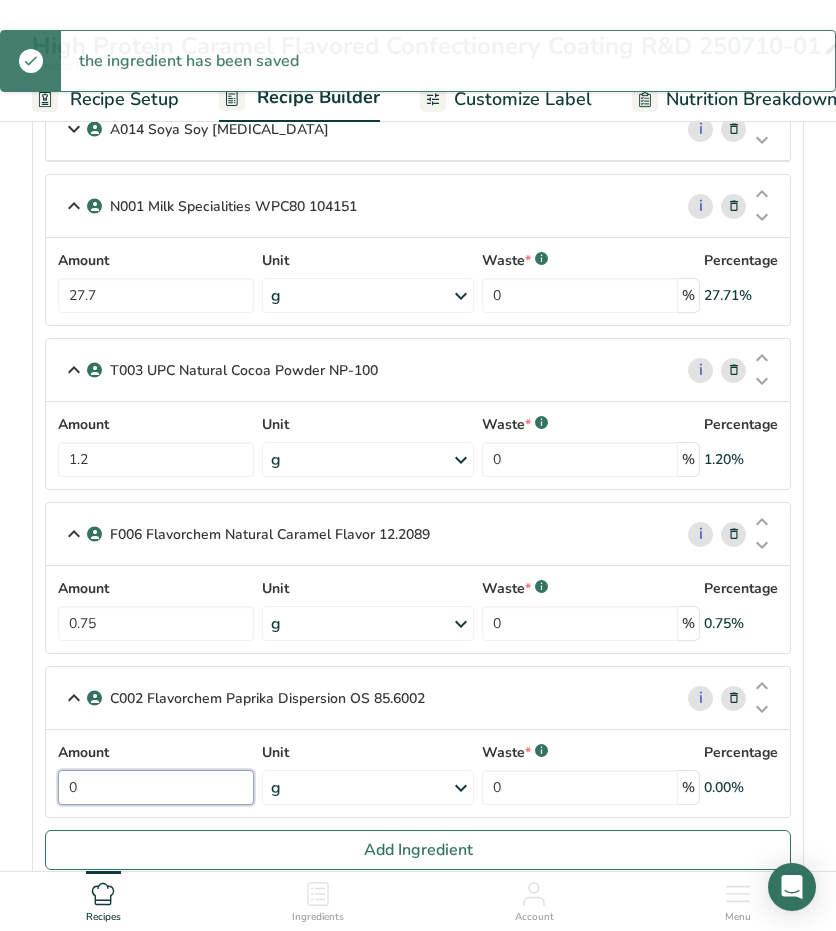 click on "0" at bounding box center [156, 787] 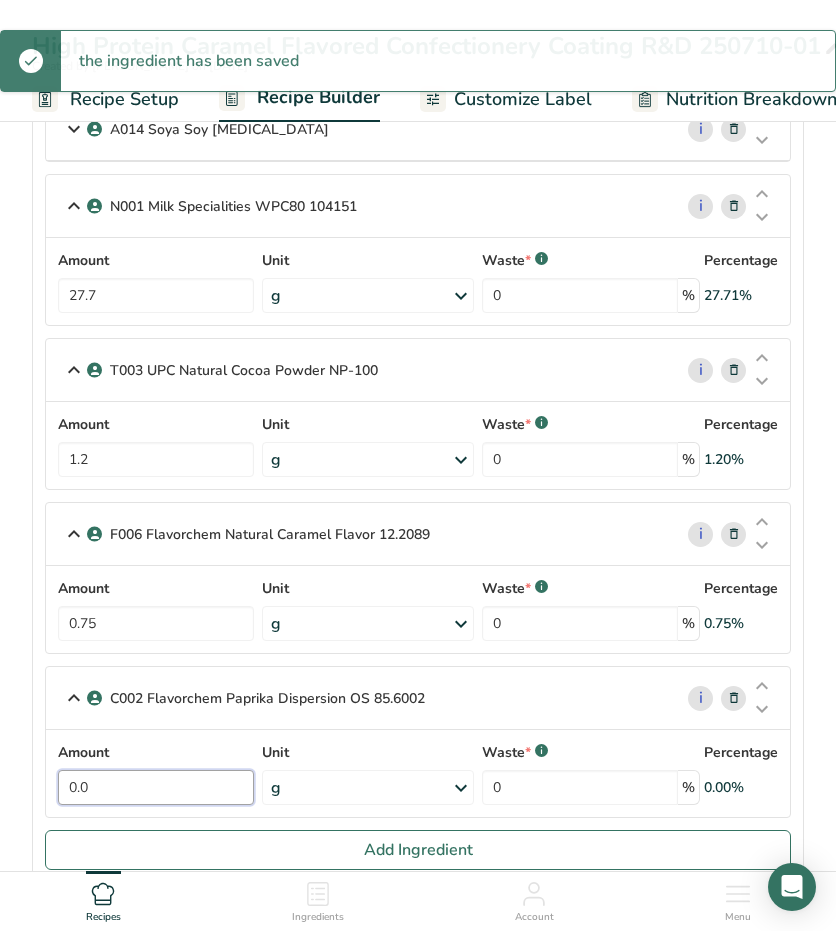type on "0.02" 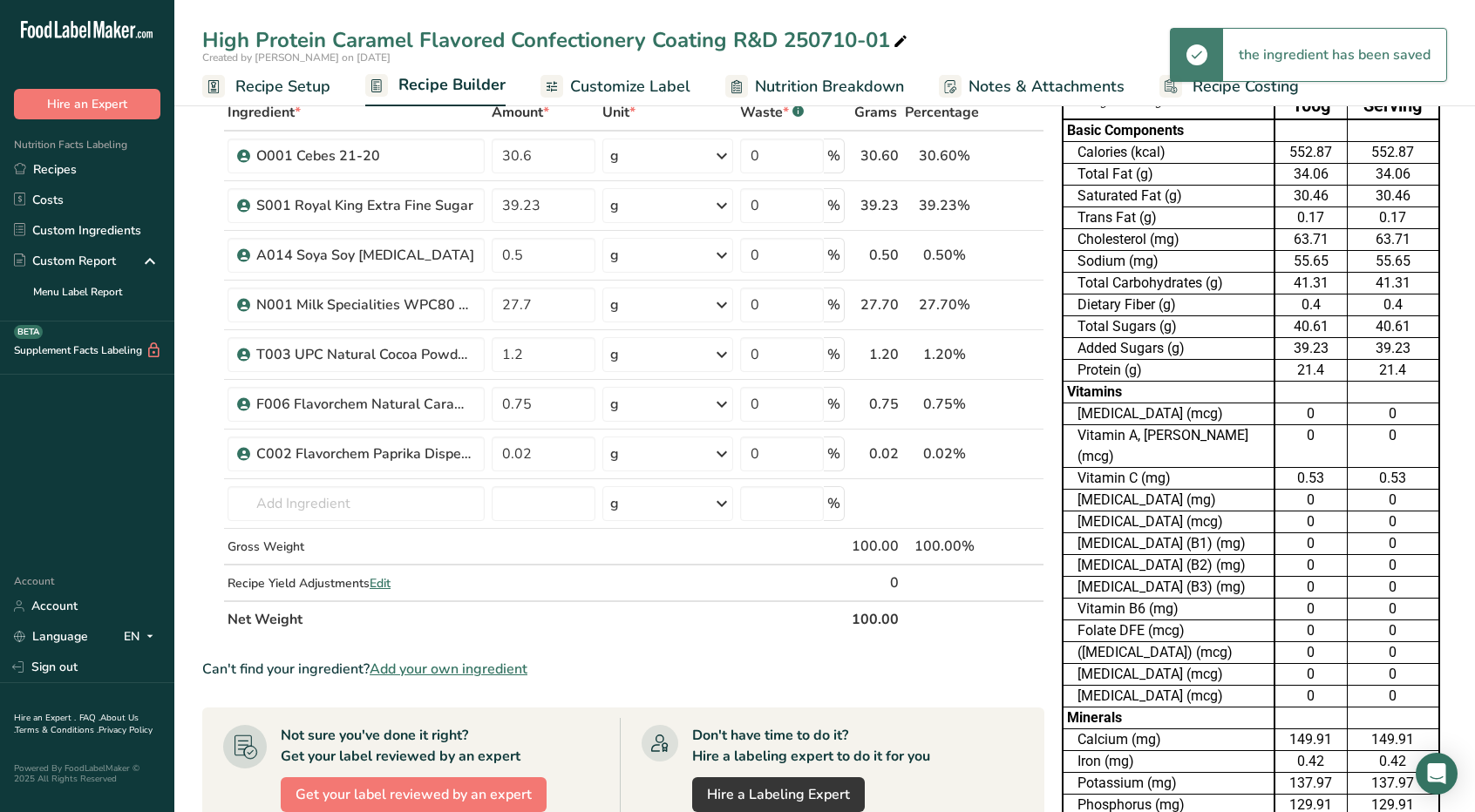 scroll, scrollTop: 0, scrollLeft: 0, axis: both 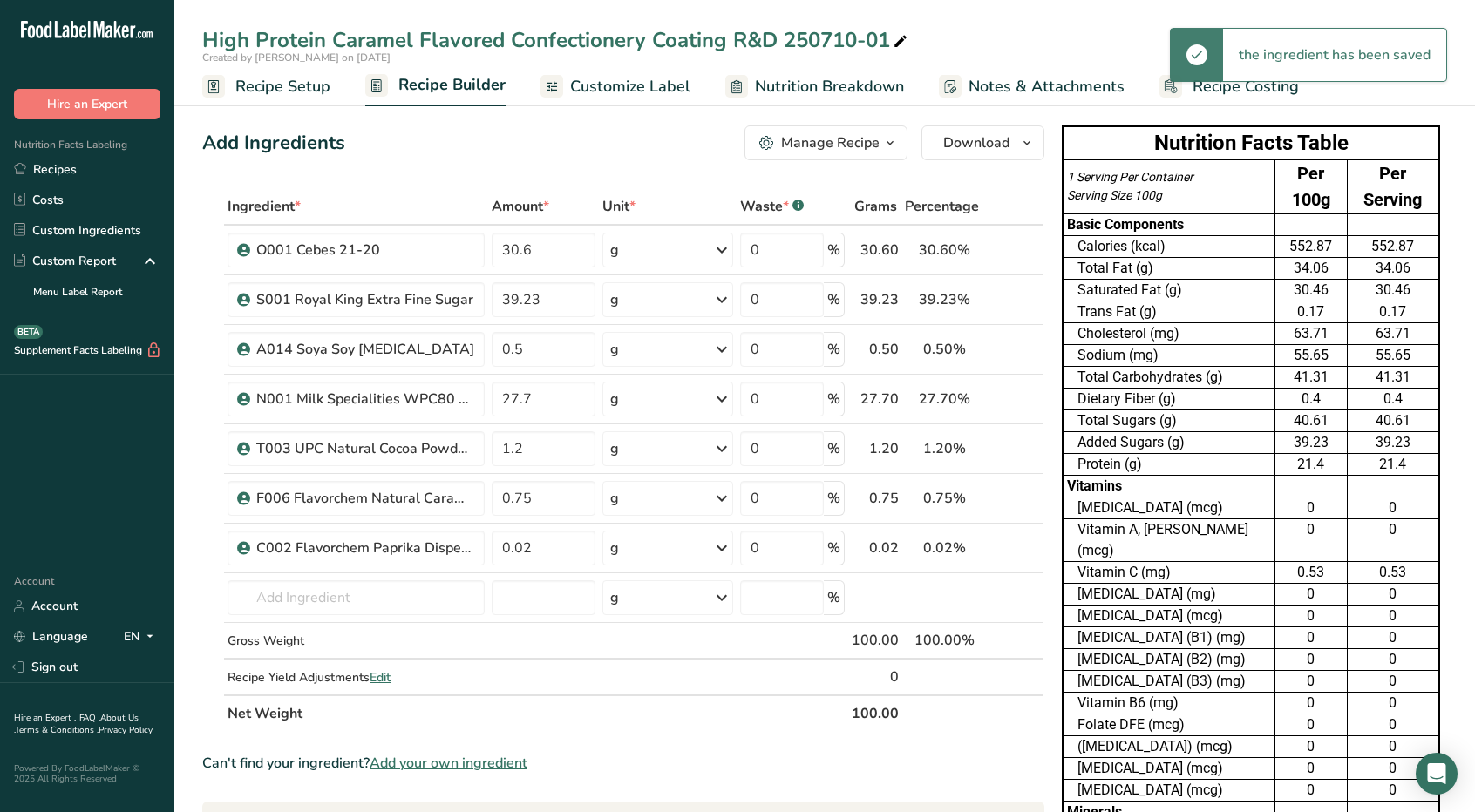 click on "Customize Label" at bounding box center [630, 86] 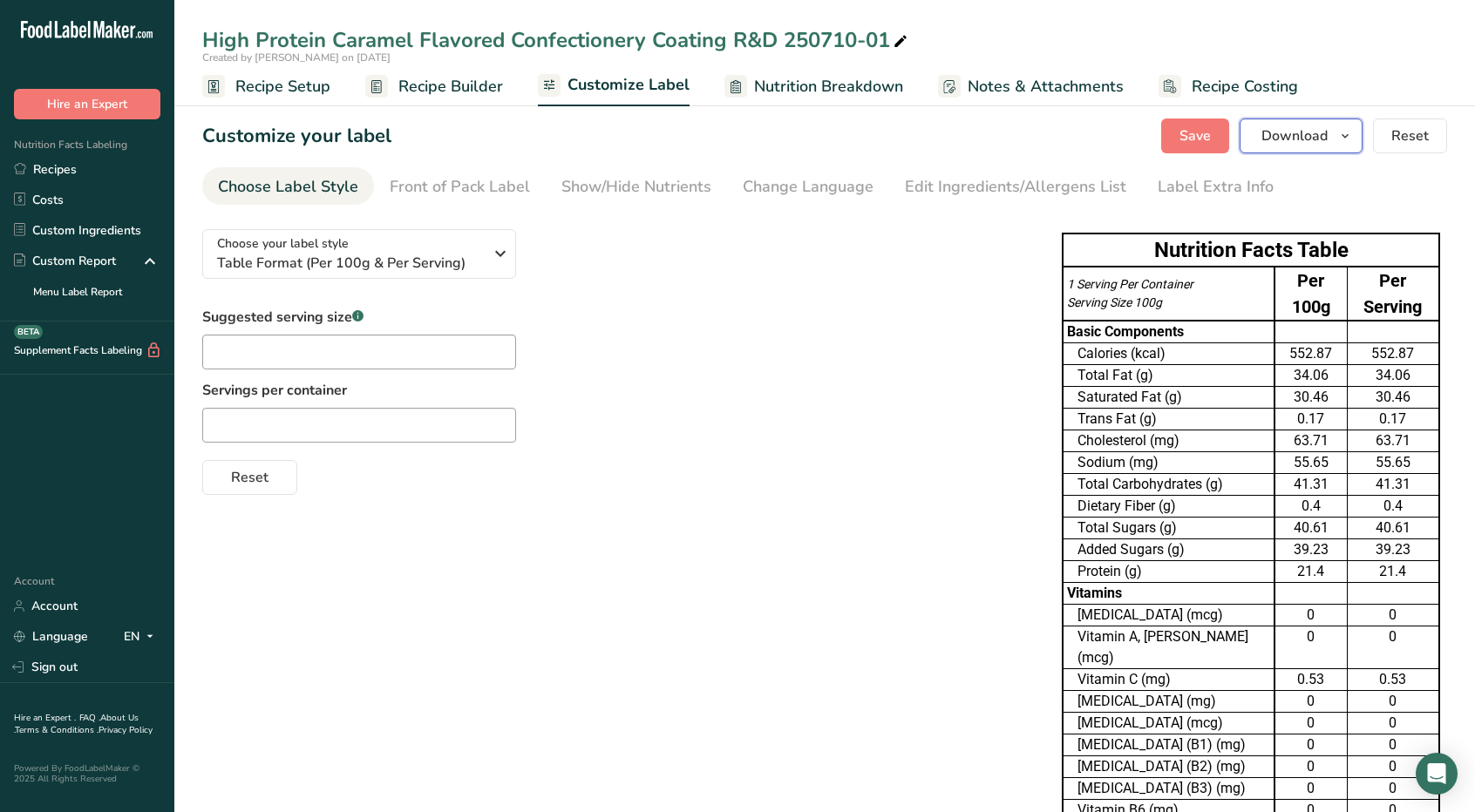 click on "Download" at bounding box center (1301, 136) 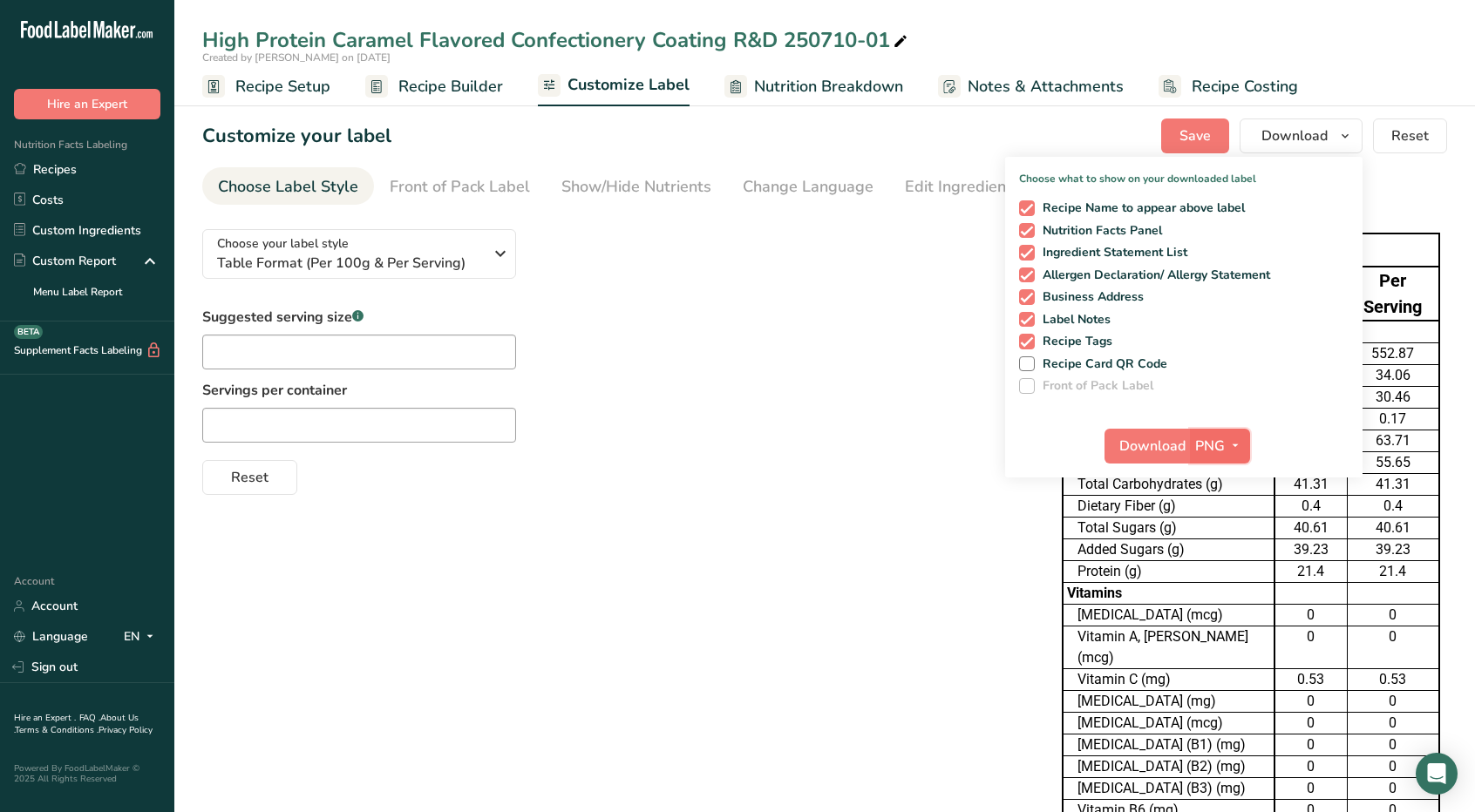 click at bounding box center (1235, 445) 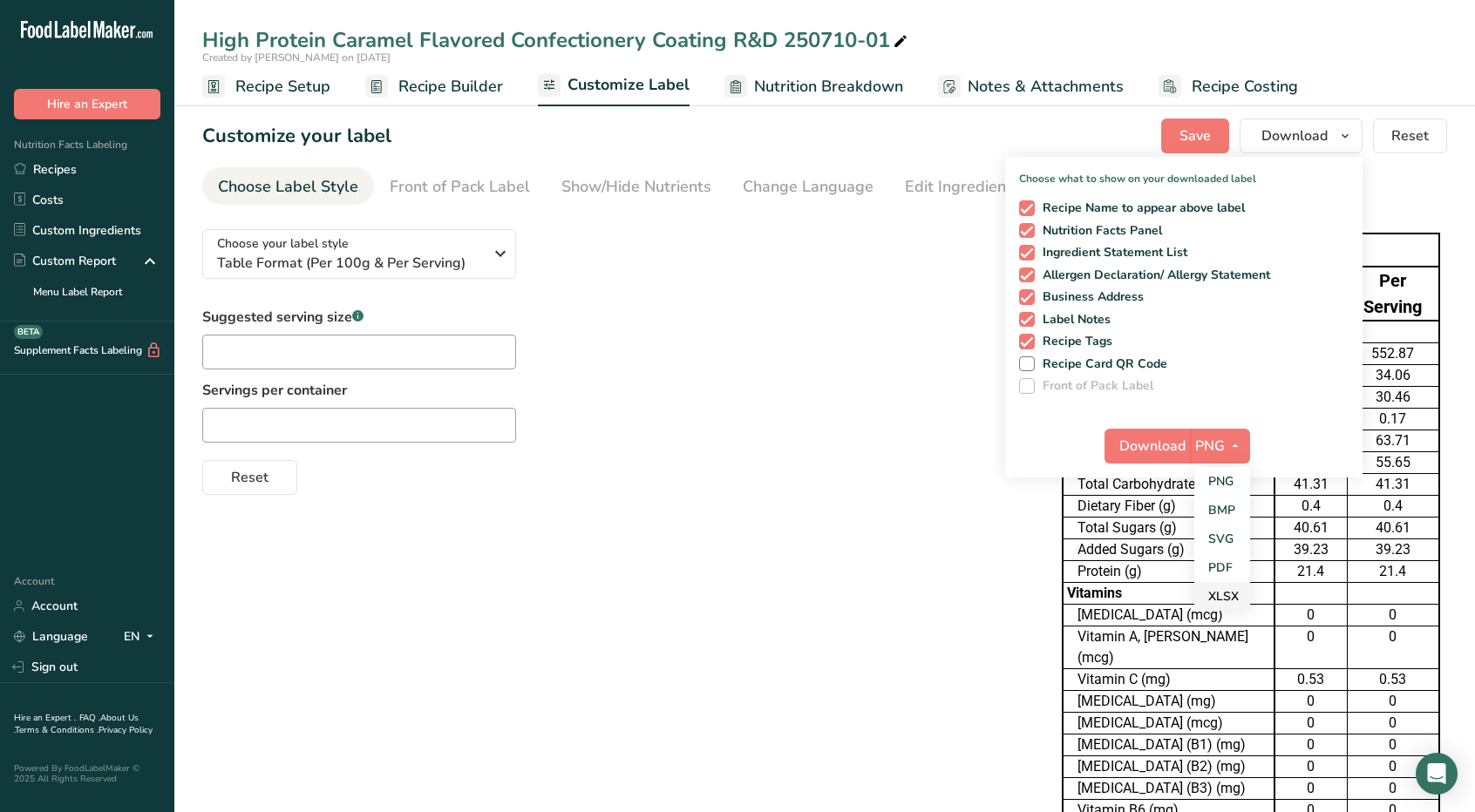 click on "XLSX" at bounding box center (1222, 596) 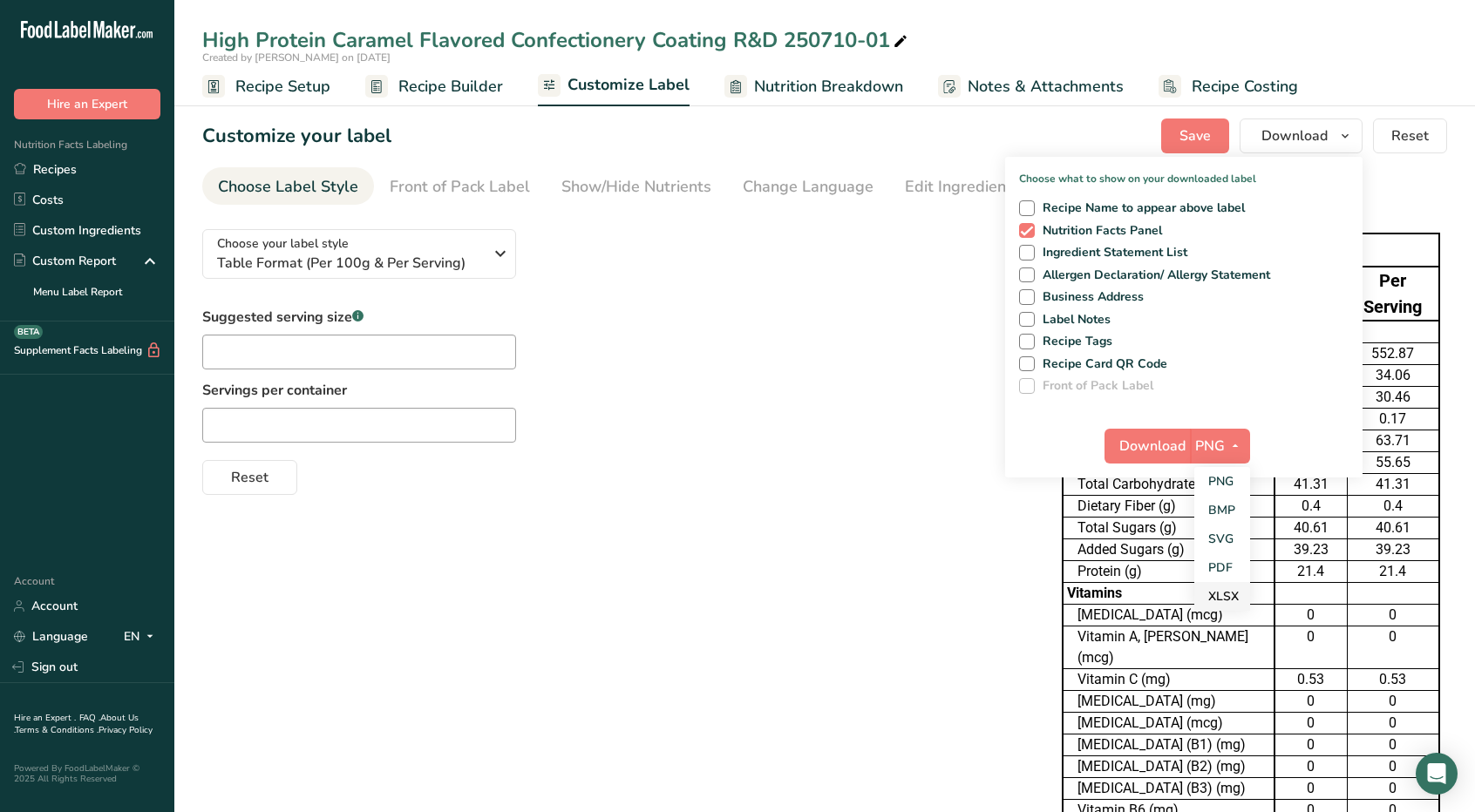 checkbox on "false" 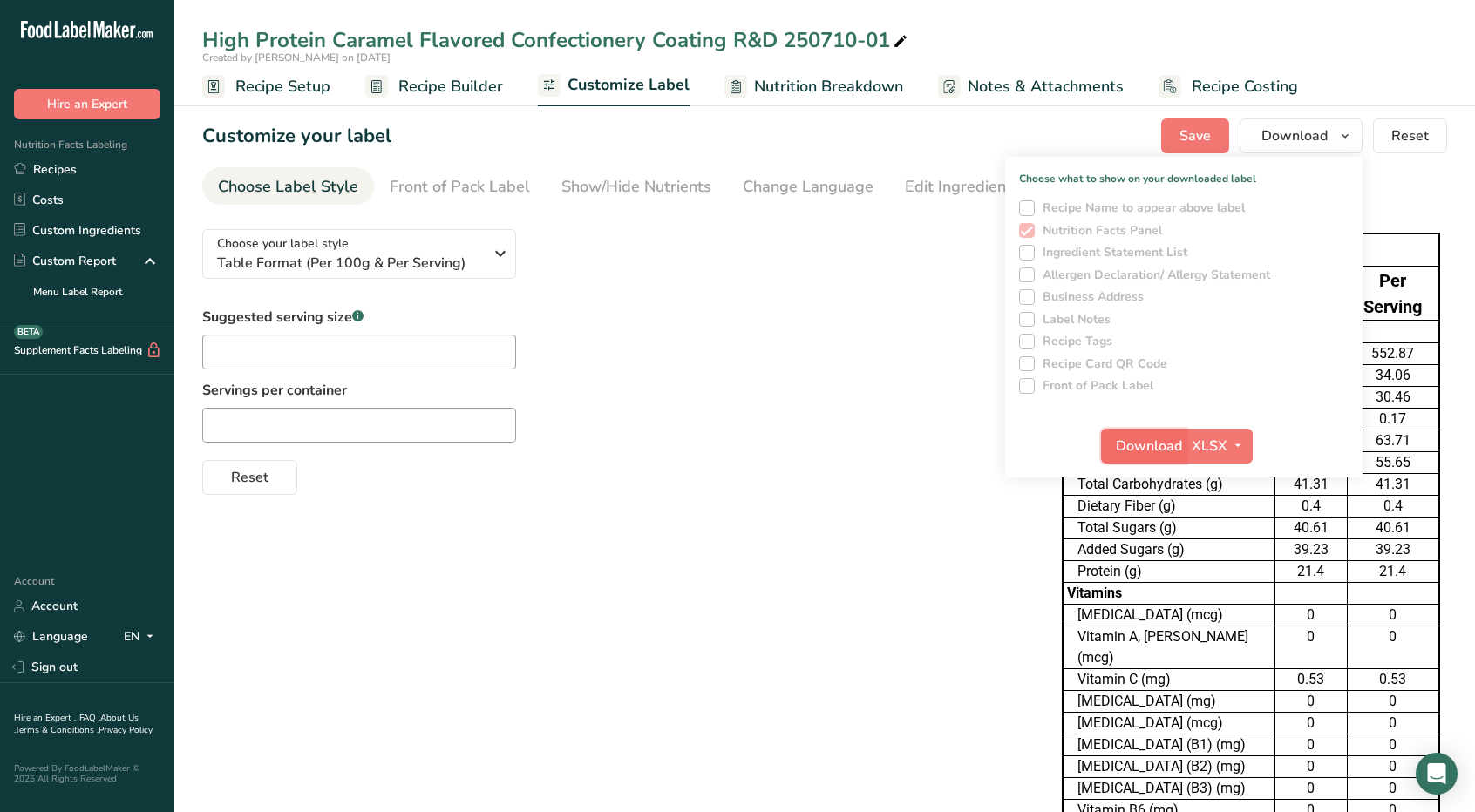 click on "Download" at bounding box center [1149, 446] 